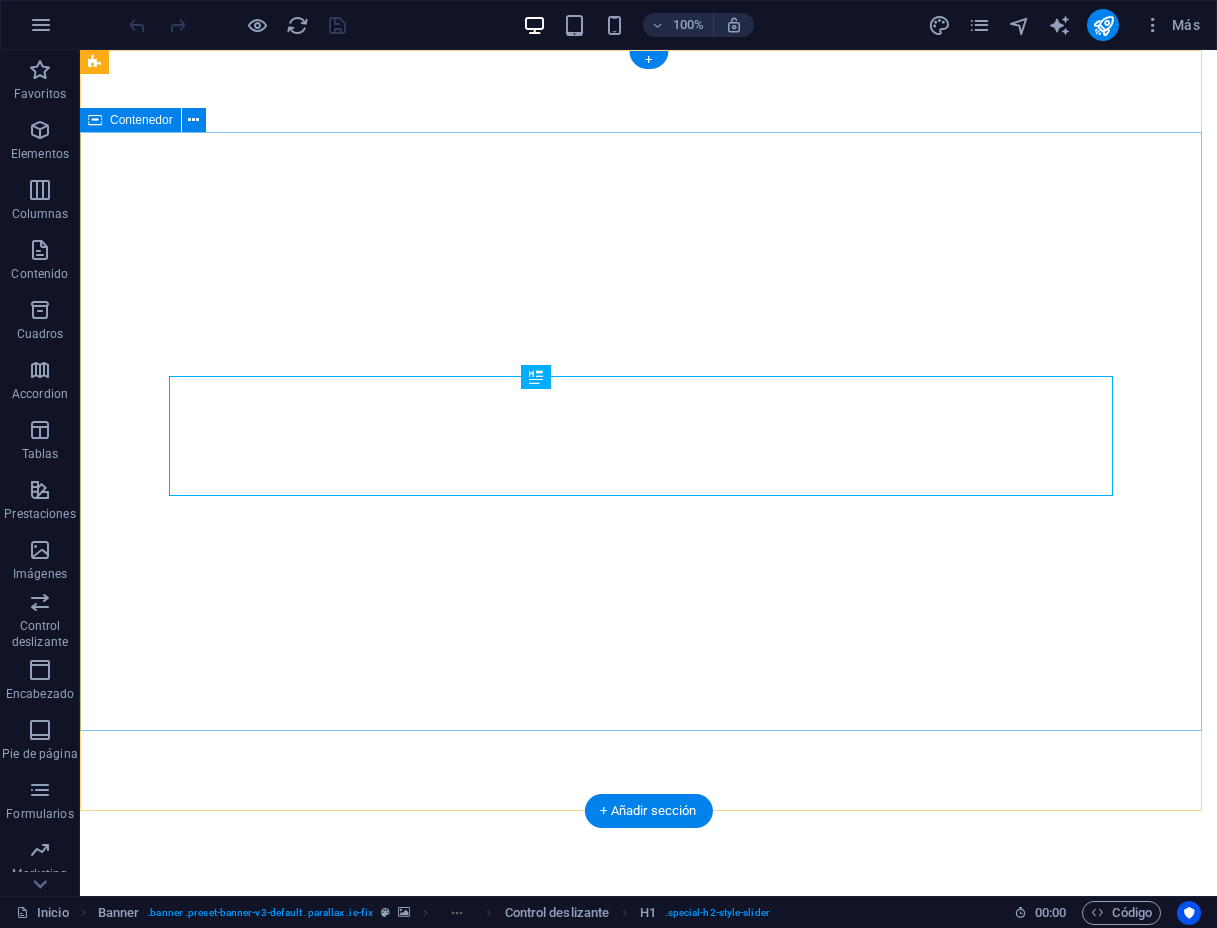 scroll, scrollTop: 0, scrollLeft: 0, axis: both 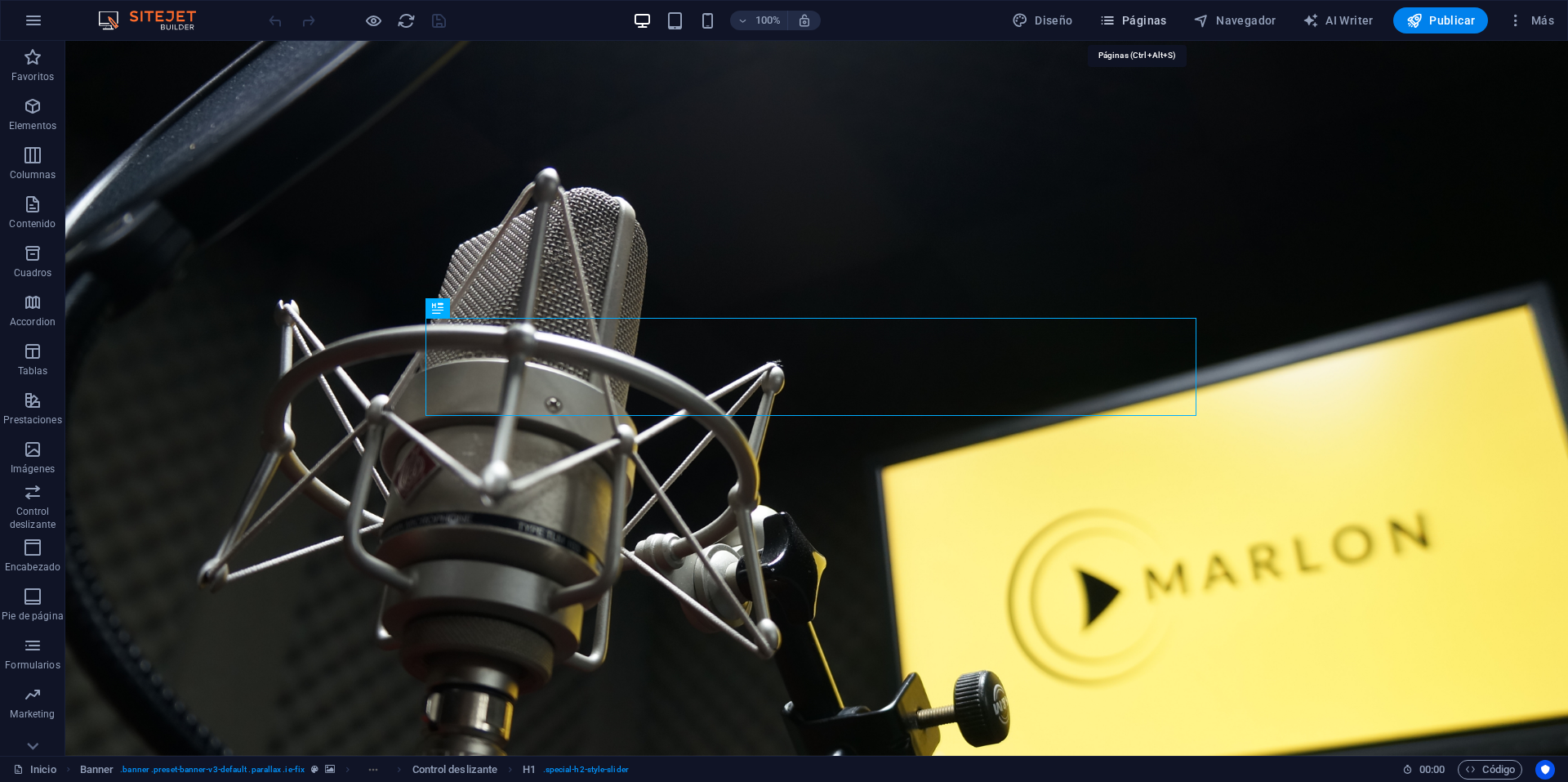 click at bounding box center (1107, 20) 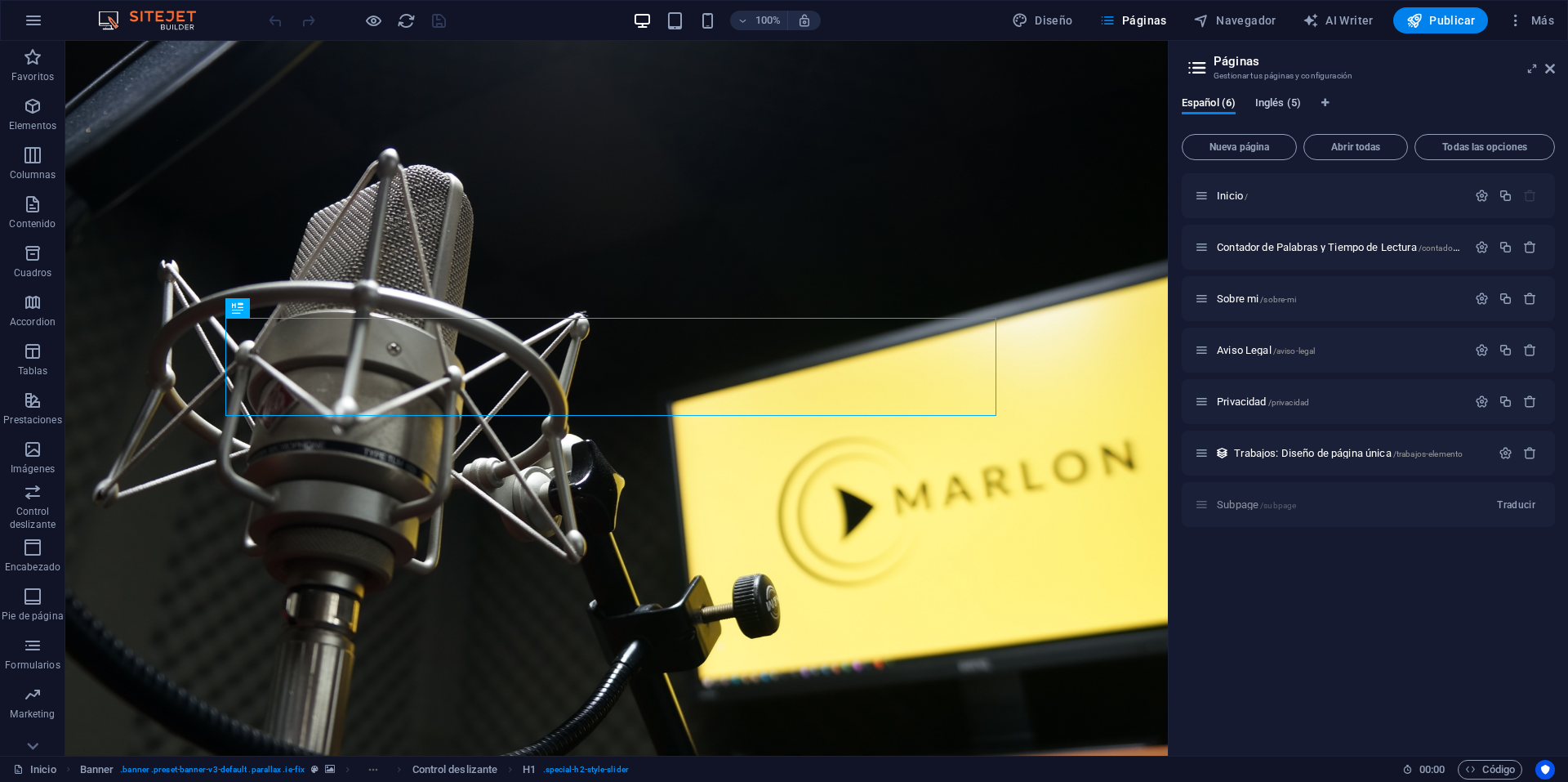 click on "Inglés (5)" at bounding box center [1278, 105] 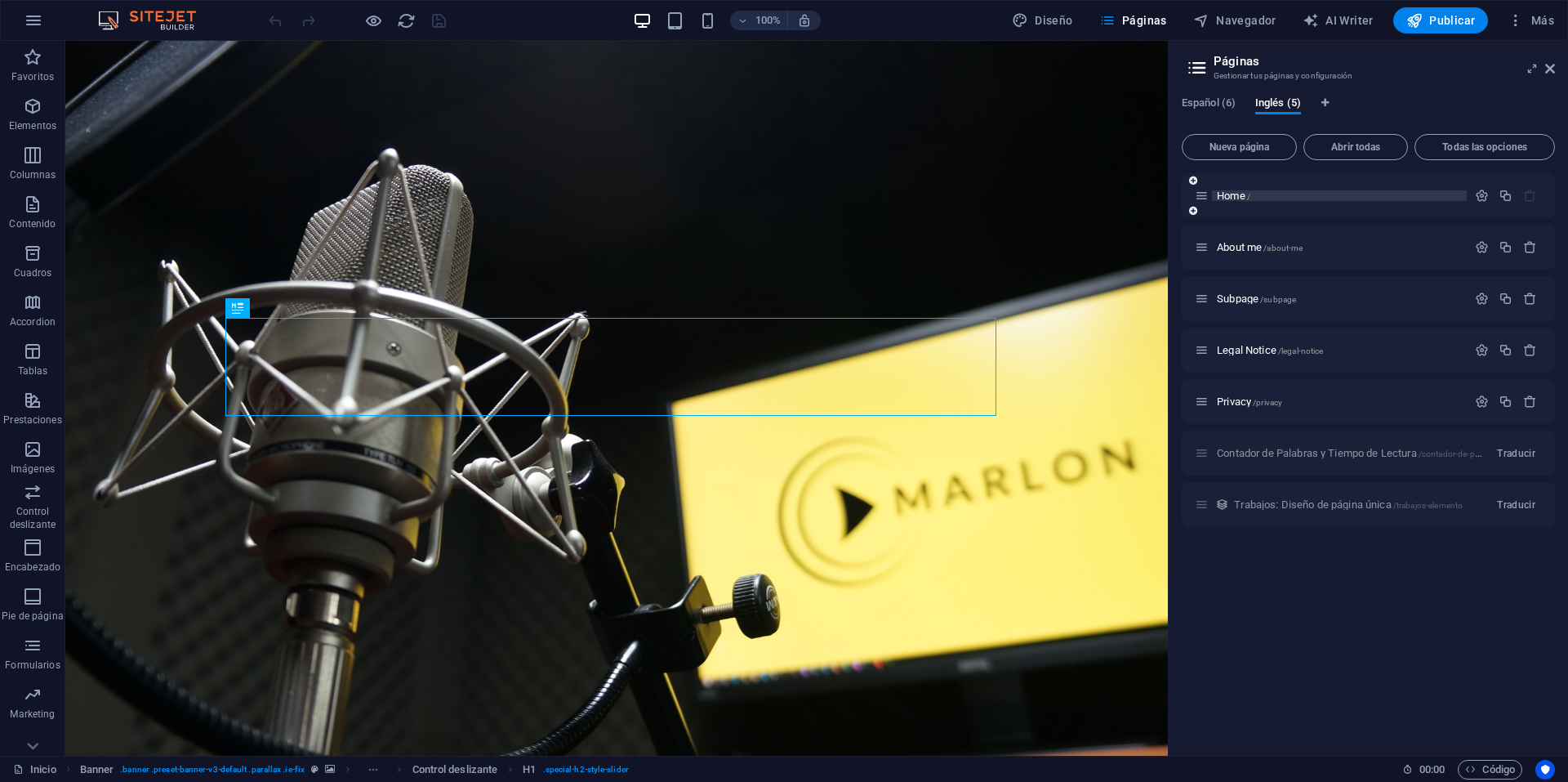 click on "Home /" at bounding box center (1233, 195) 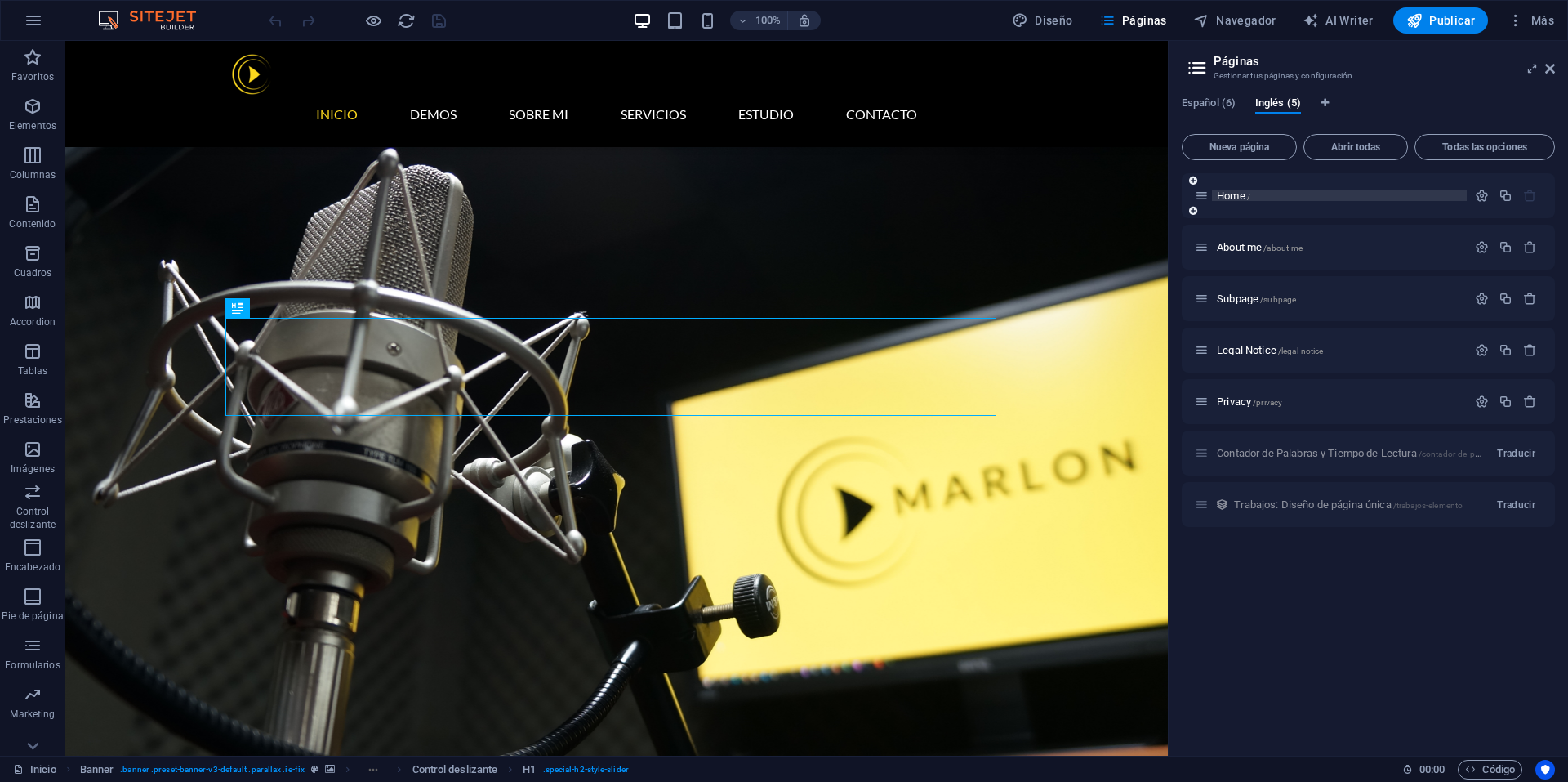 click on "Home /" at bounding box center [1368, 195] 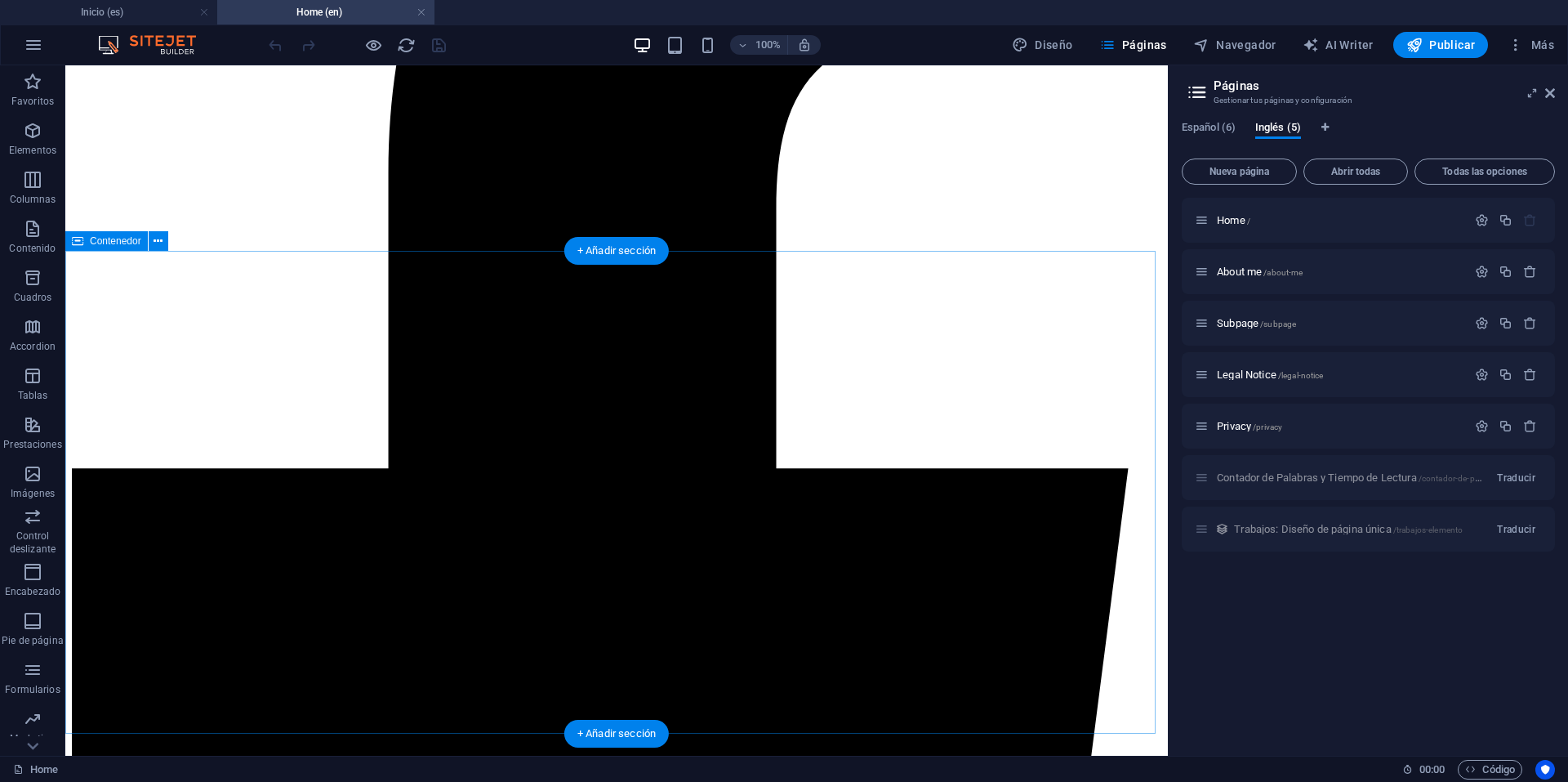 scroll, scrollTop: 3432, scrollLeft: 0, axis: vertical 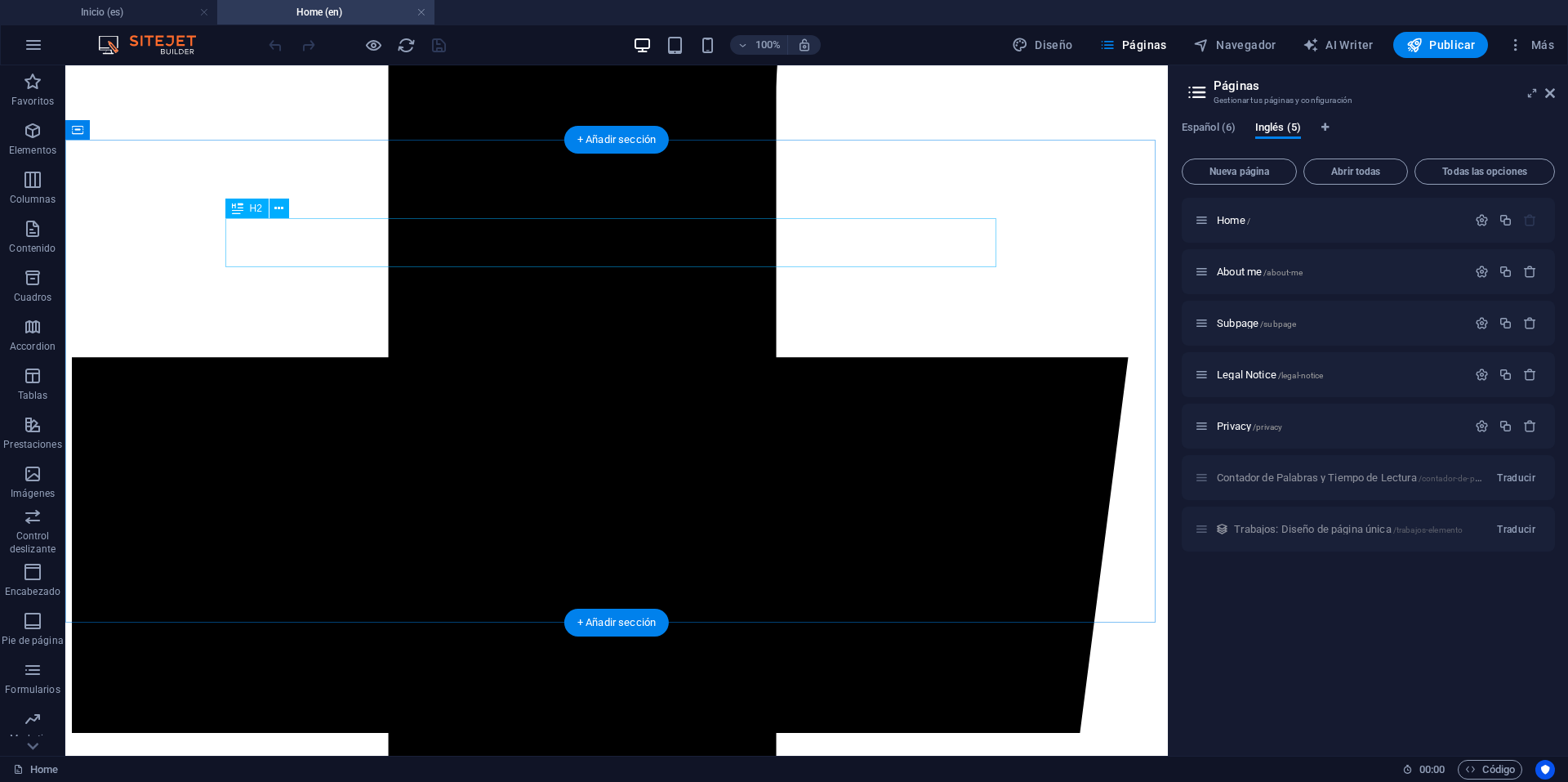 click on "MORE DEMOS?" at bounding box center (617, 21238) 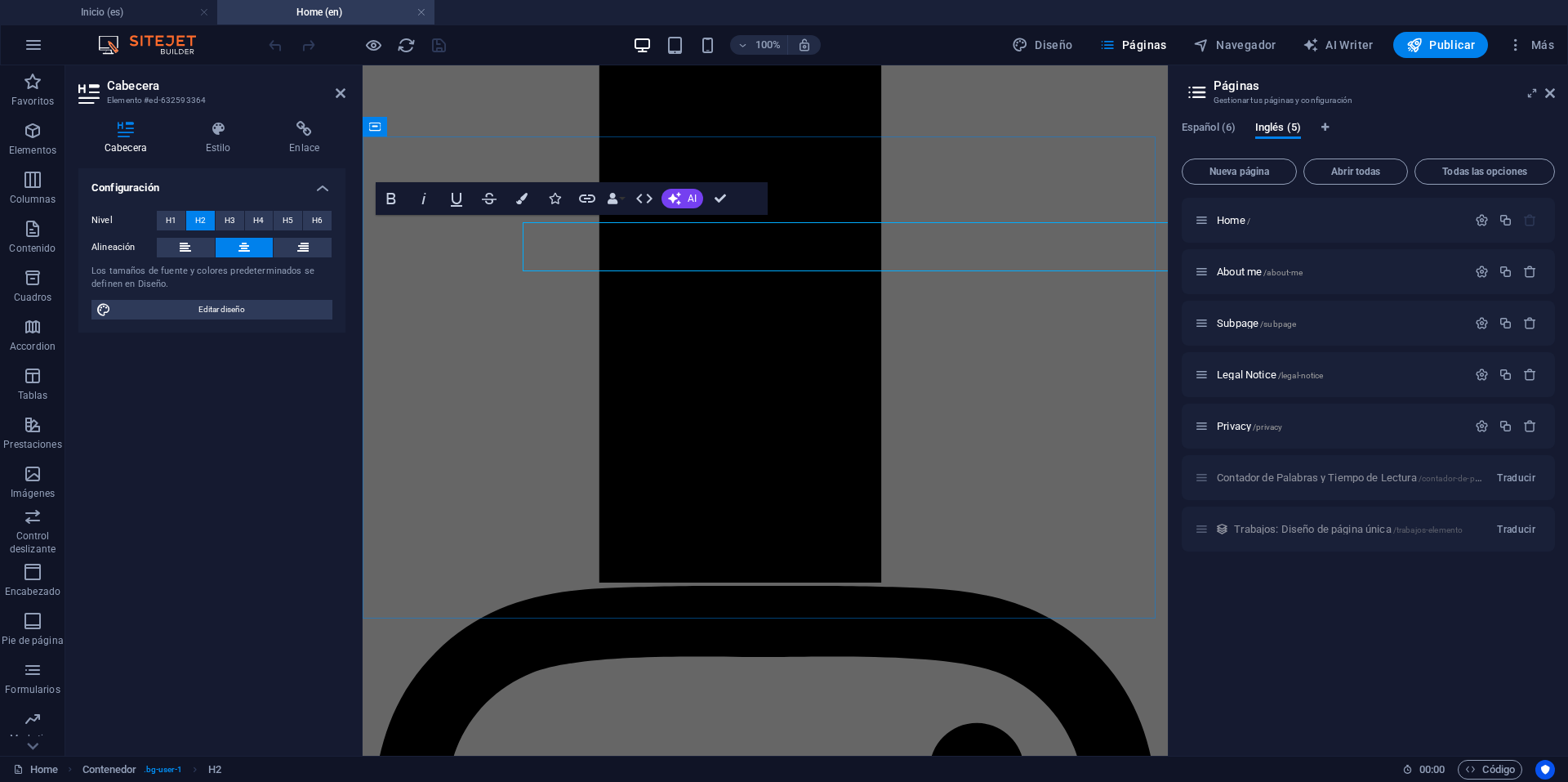 scroll, scrollTop: 3428, scrollLeft: 0, axis: vertical 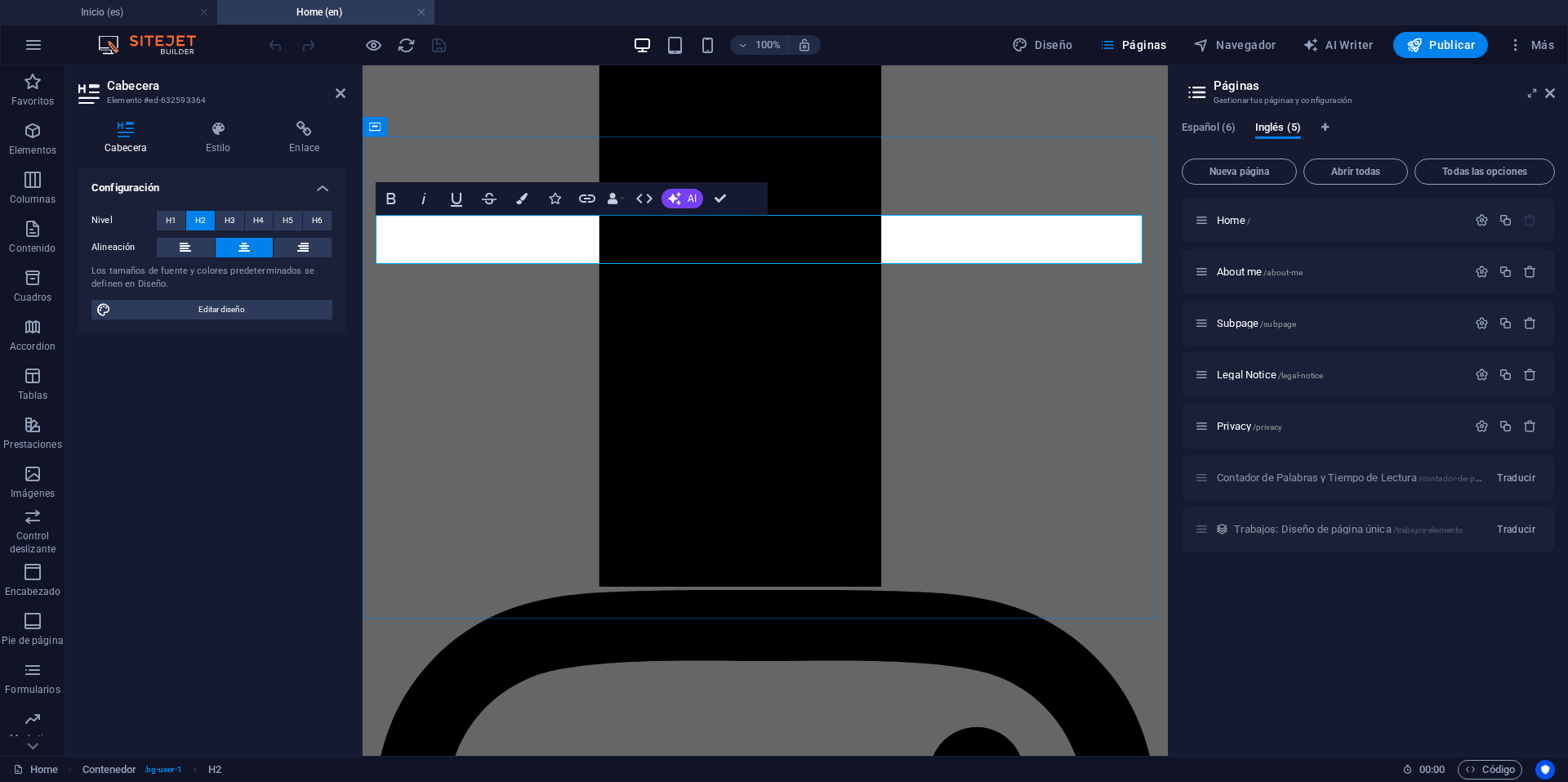 type 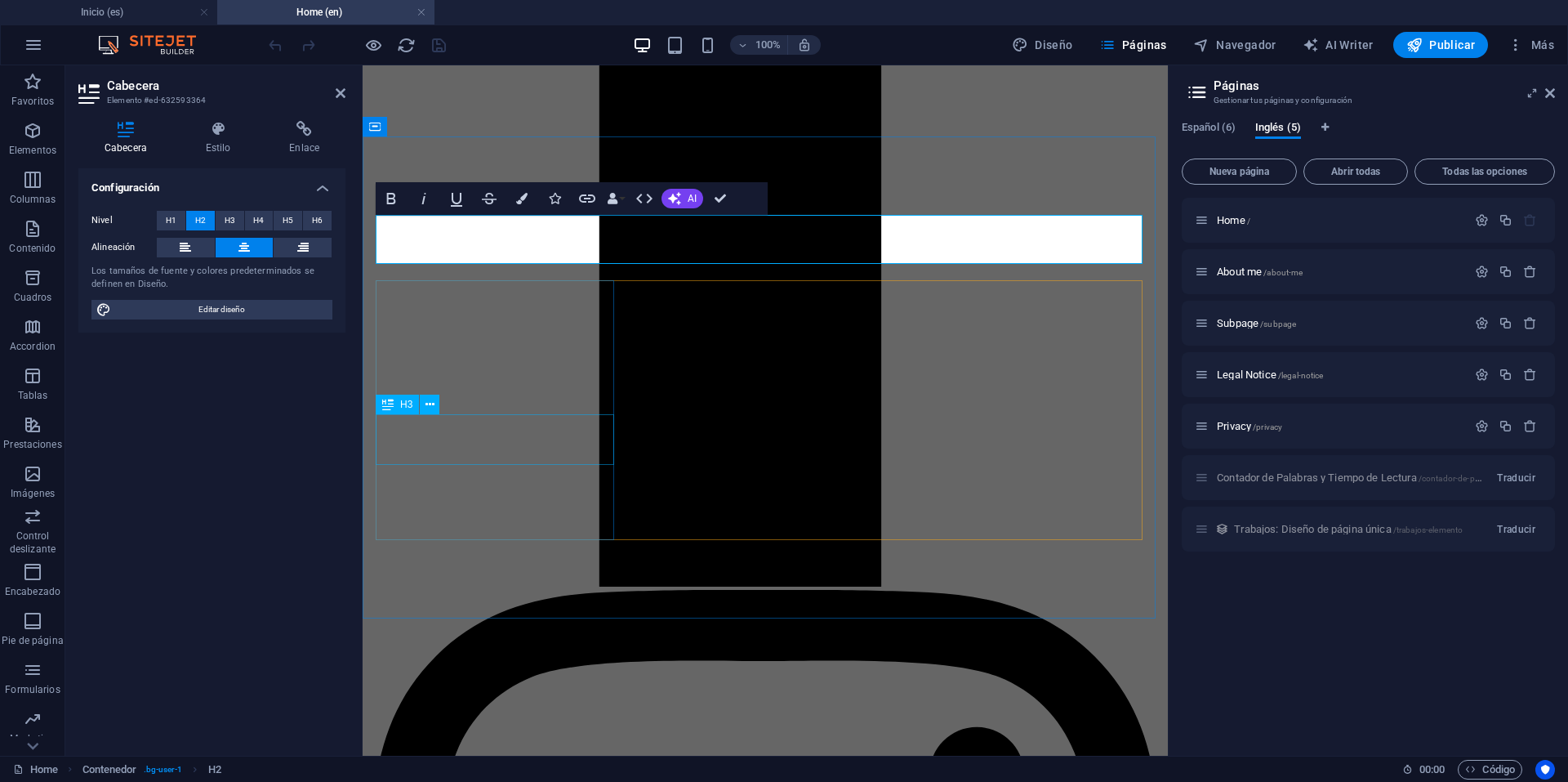 click on "Voice Over" at bounding box center (765, 16954) 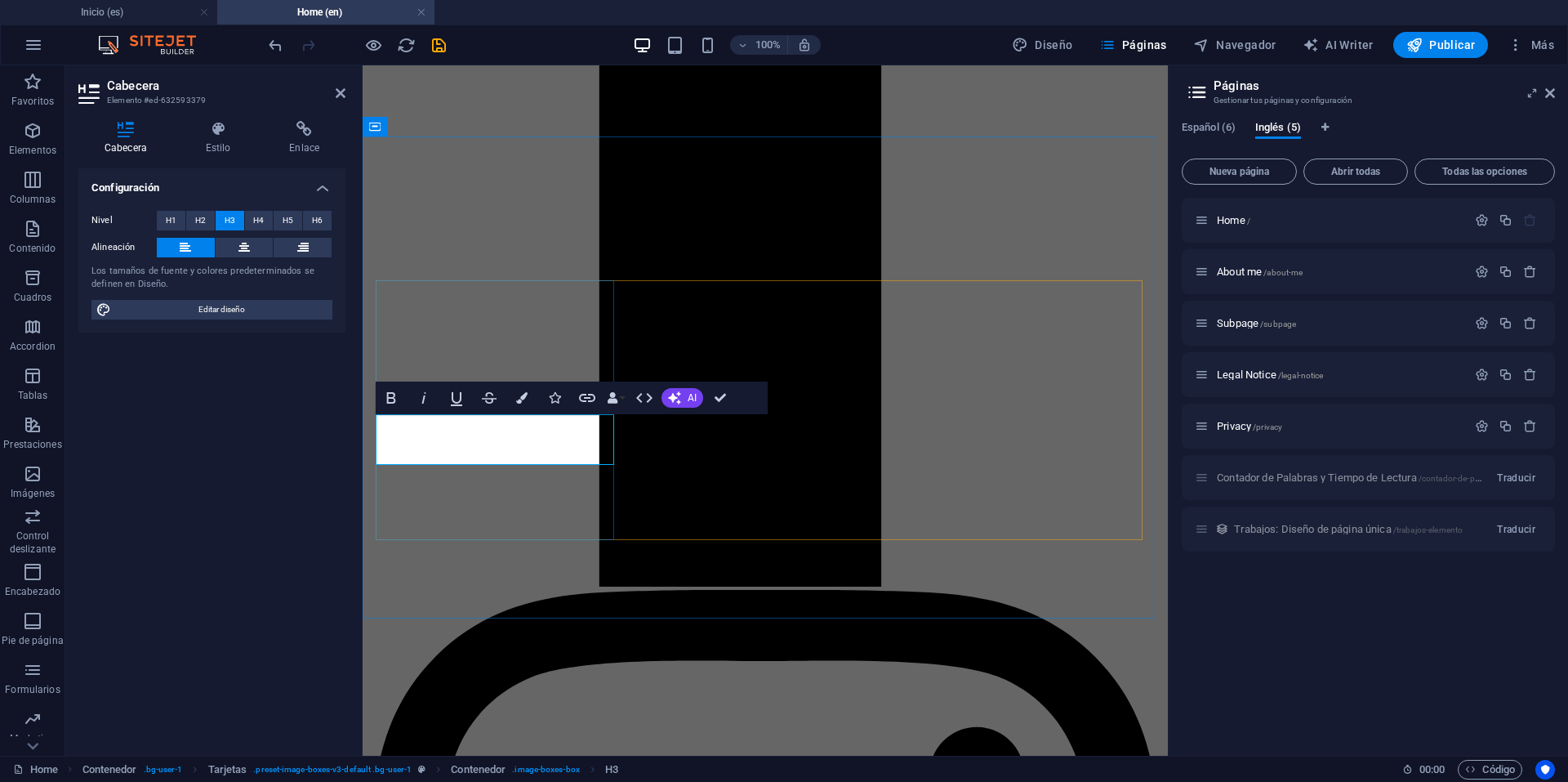 type 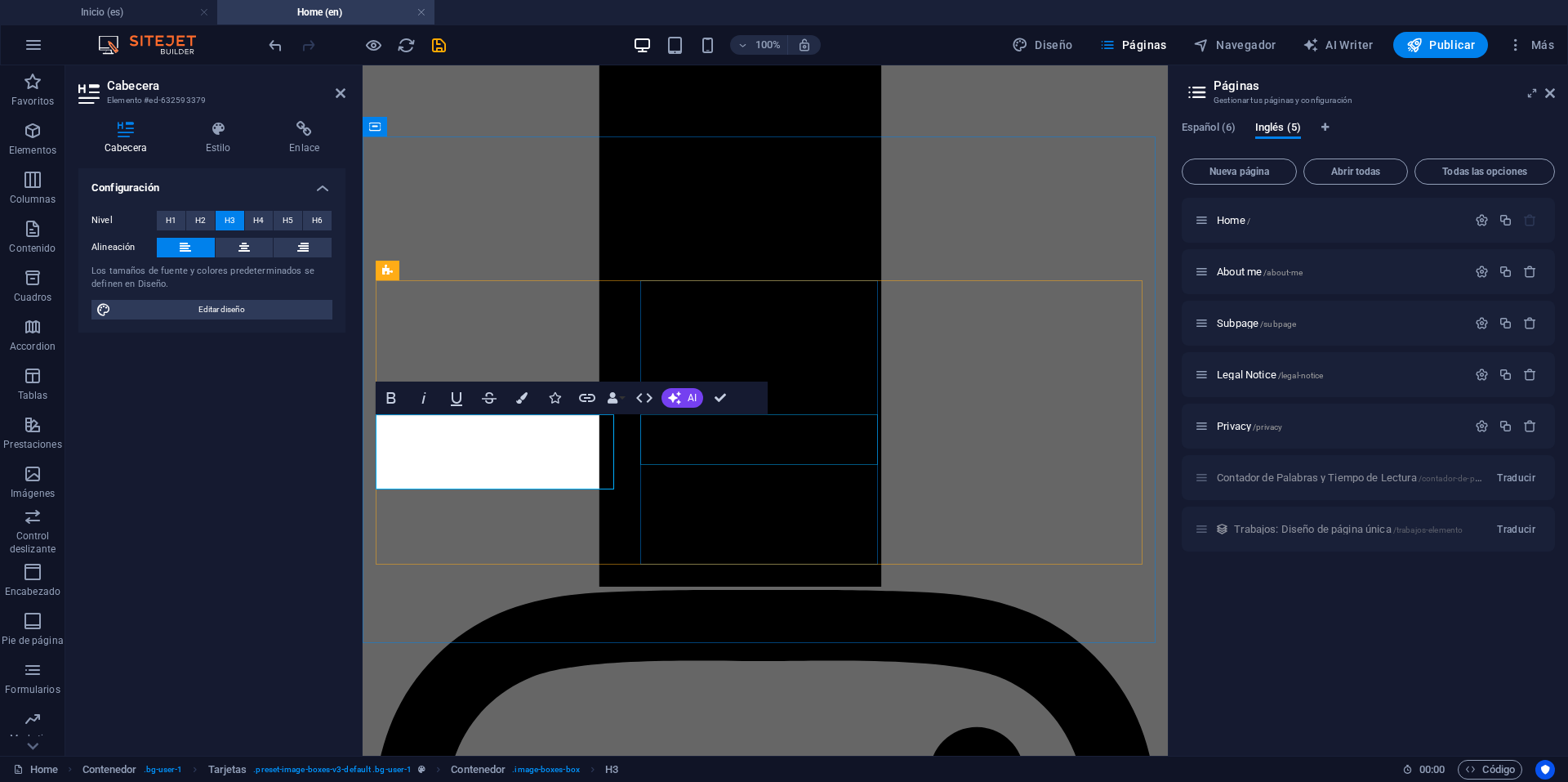 click on "Dubbing" at bounding box center (765, 17479) 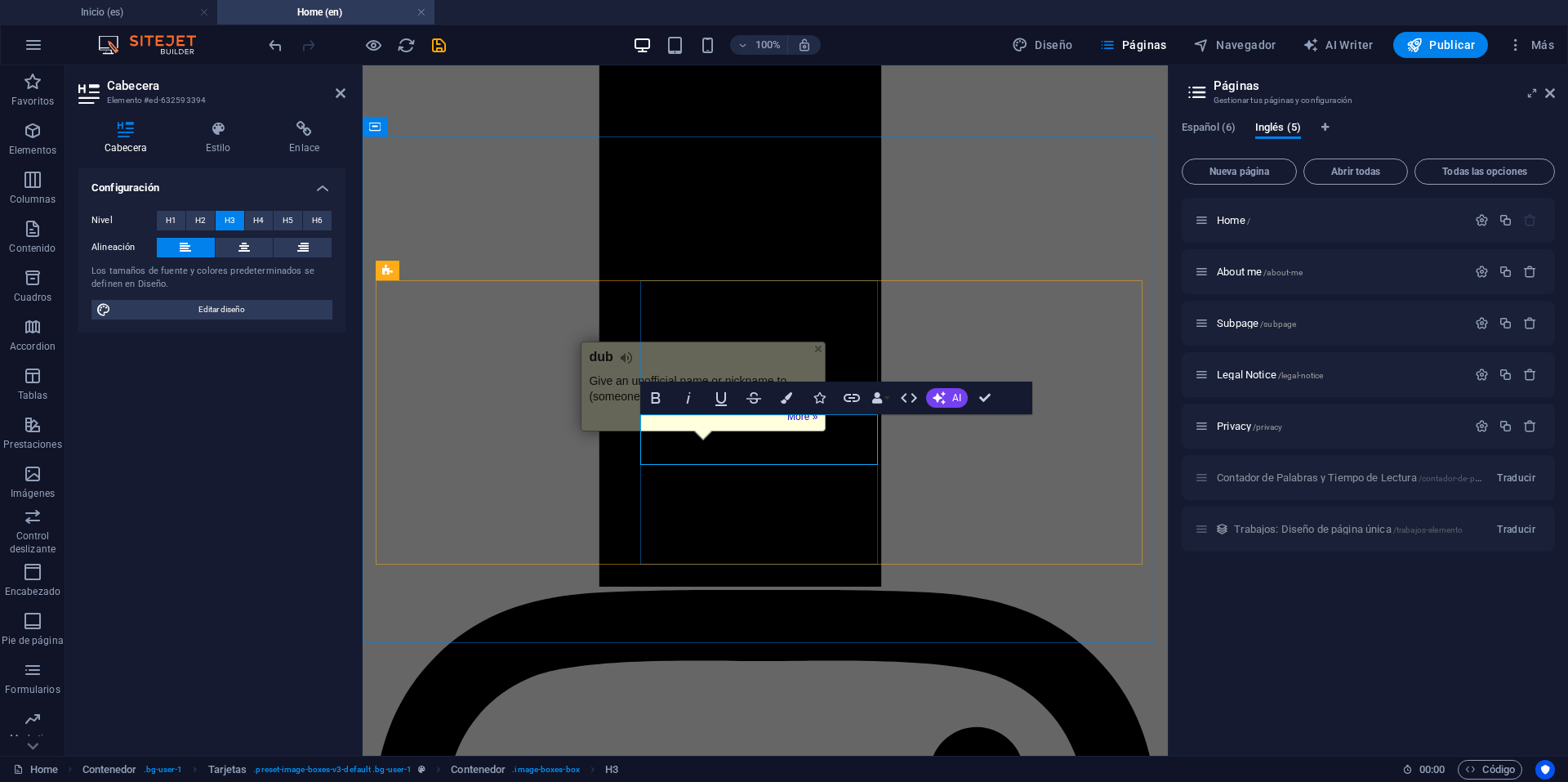 type 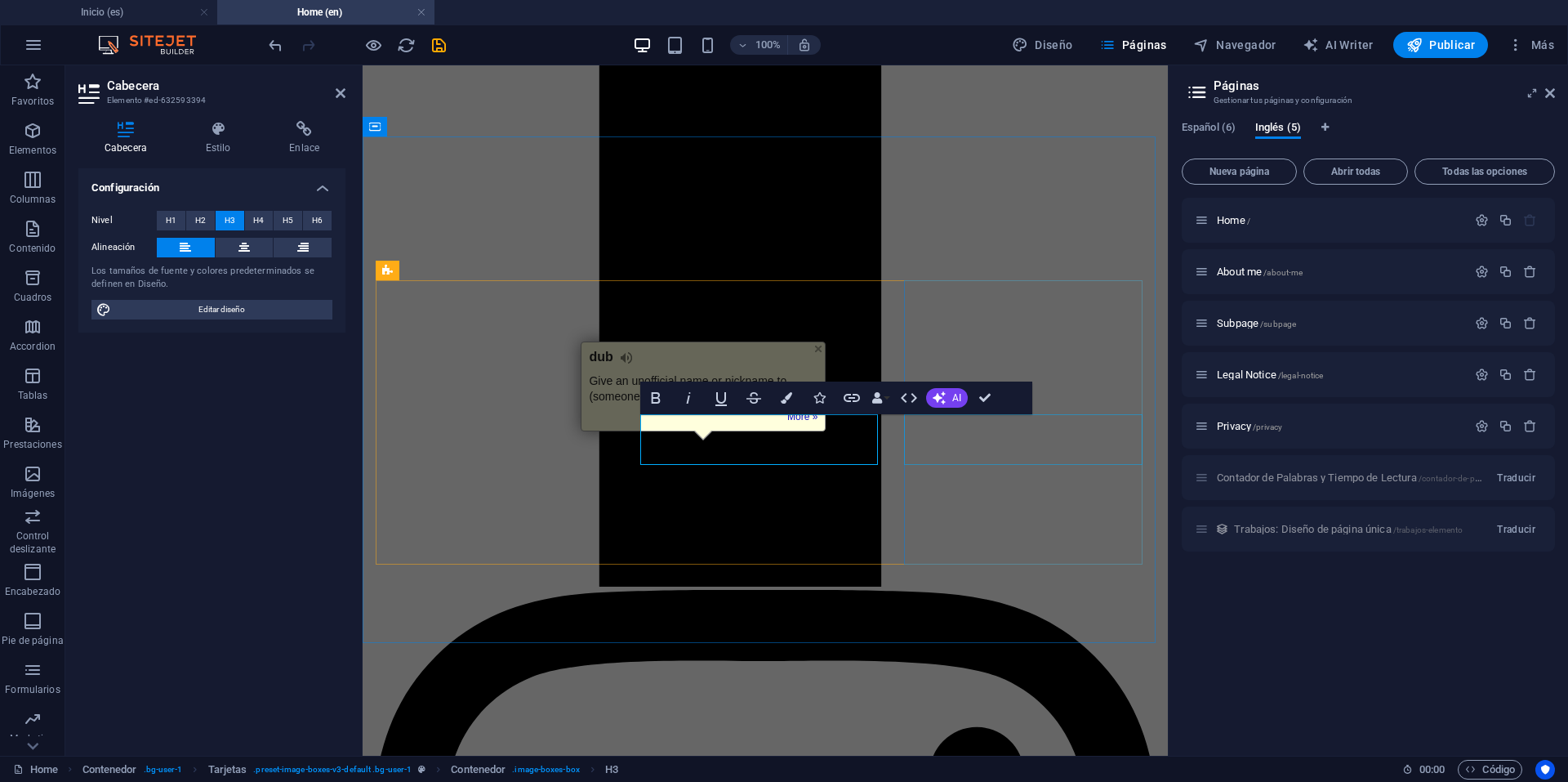 click on "Post-Production" at bounding box center (765, 18002) 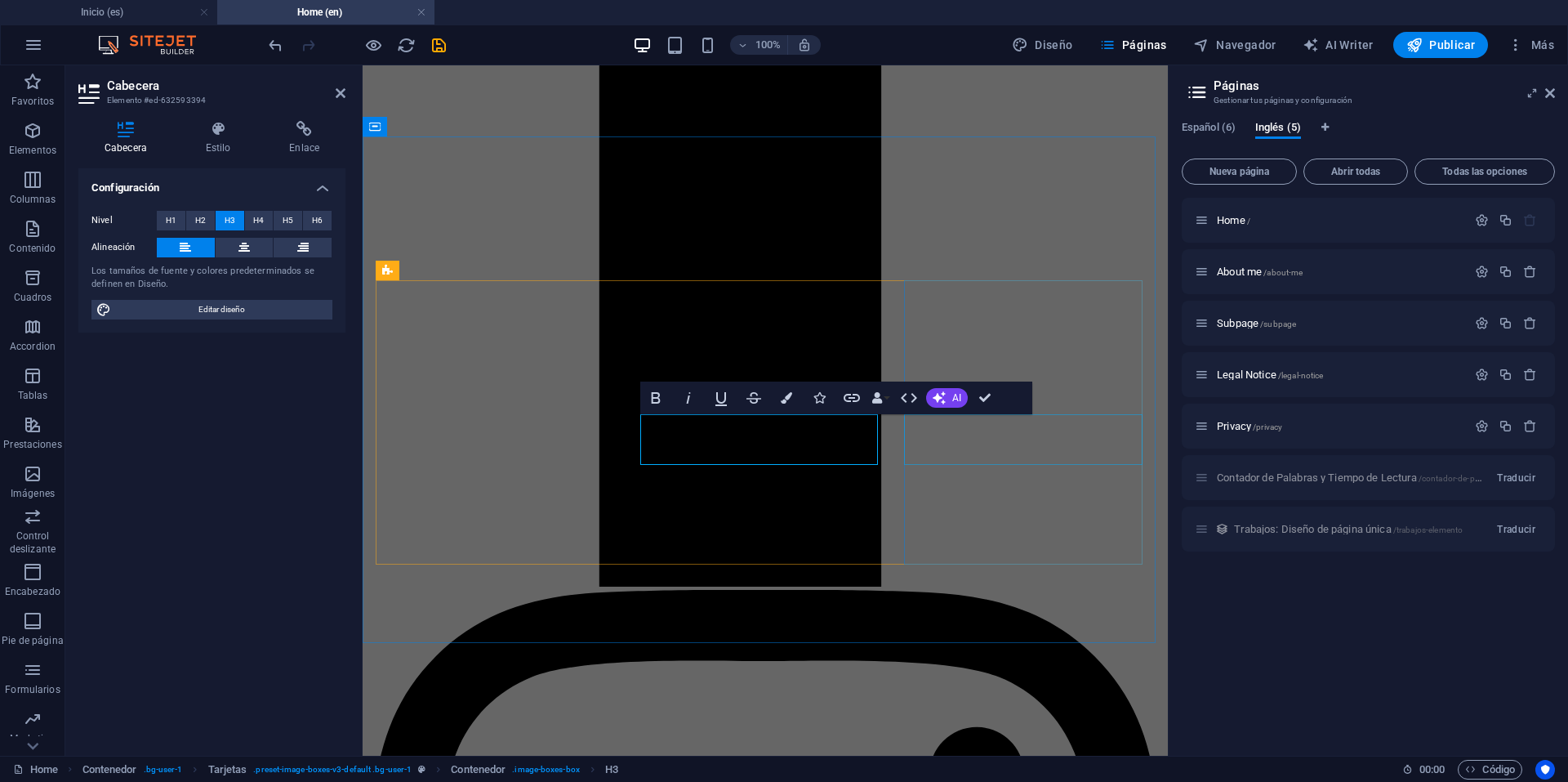click on "Post-Production" at bounding box center [765, 18002] 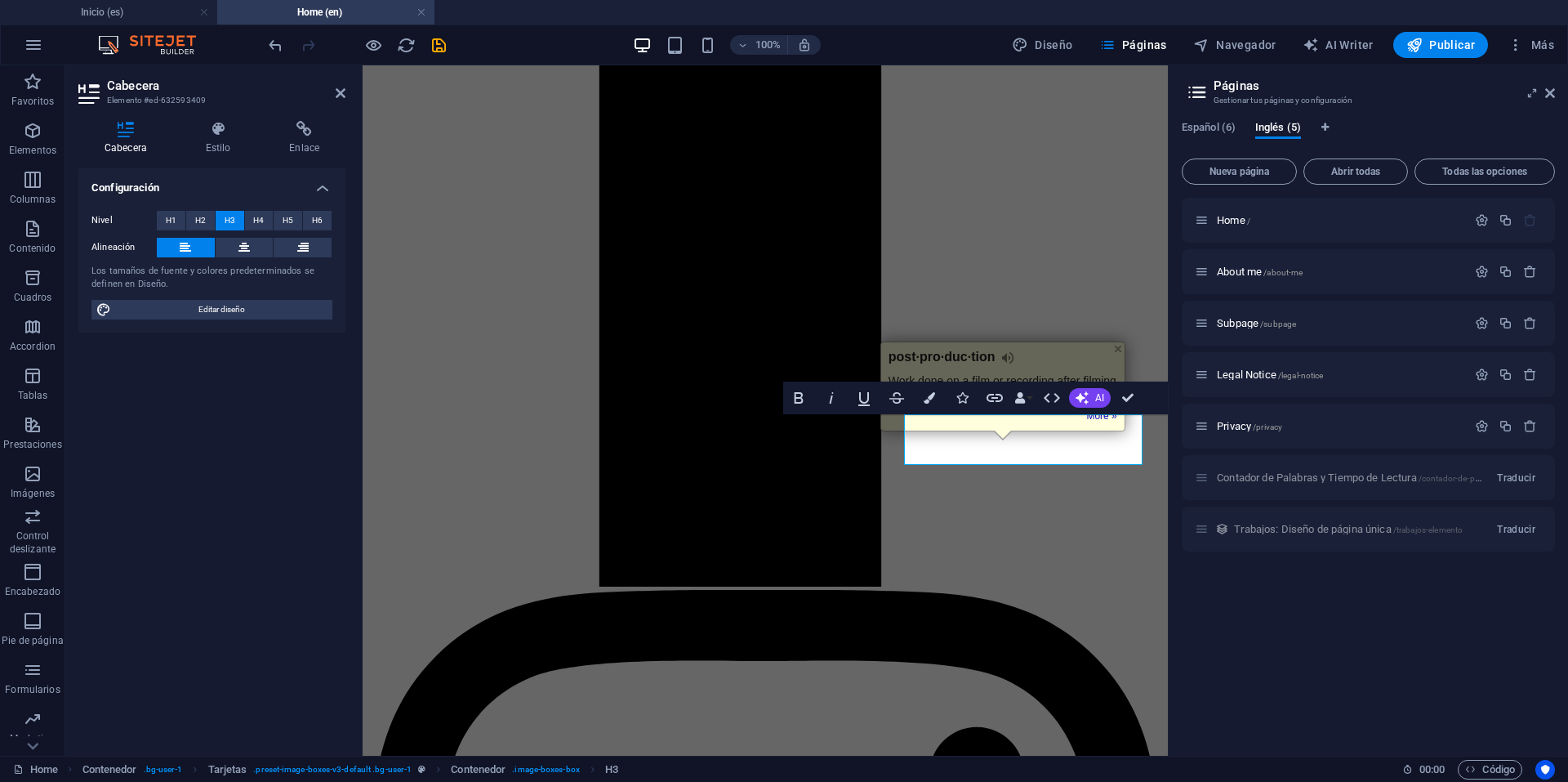 type 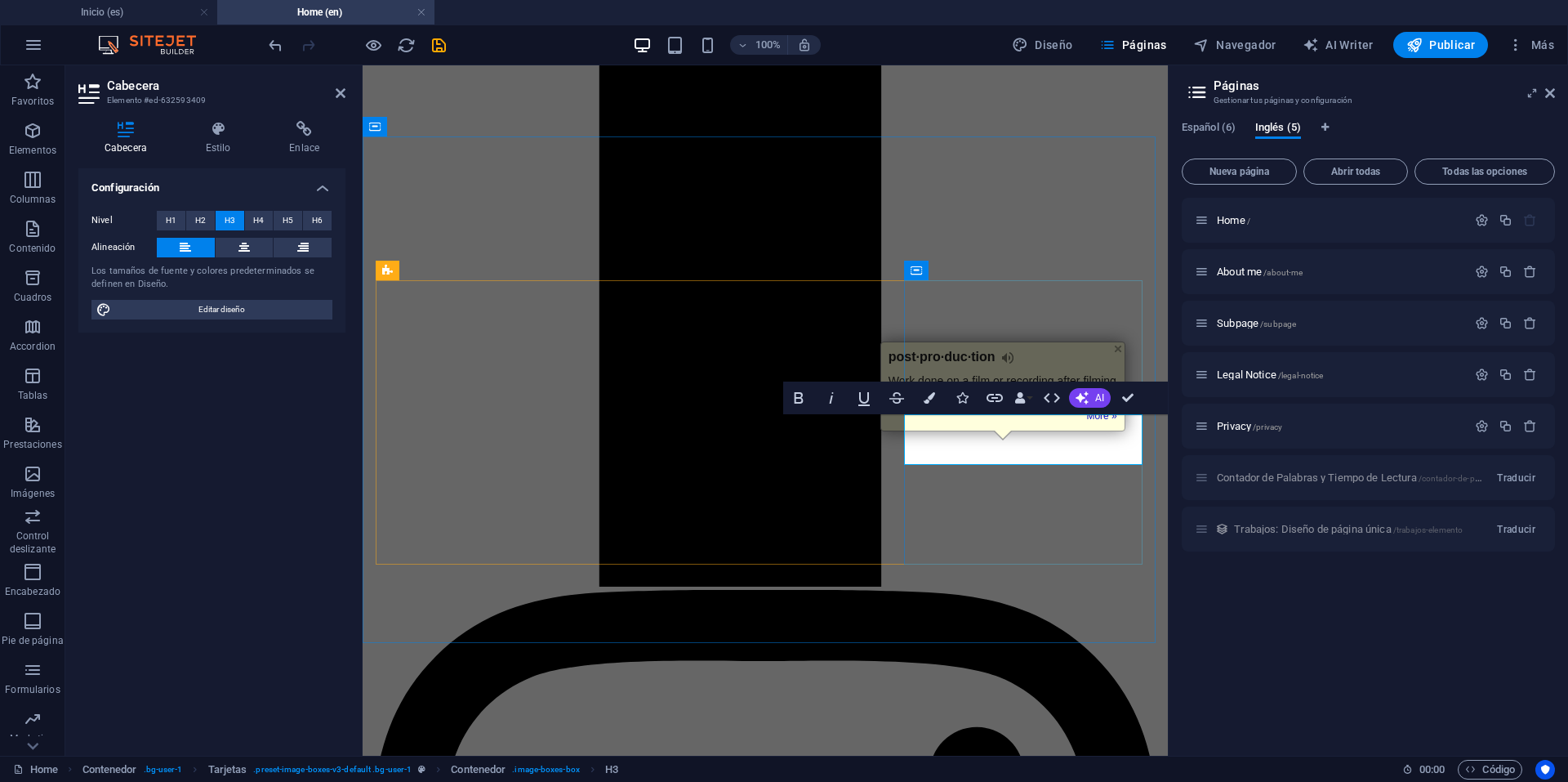 click on "VoiceOver Rates" at bounding box center (765, 18002) 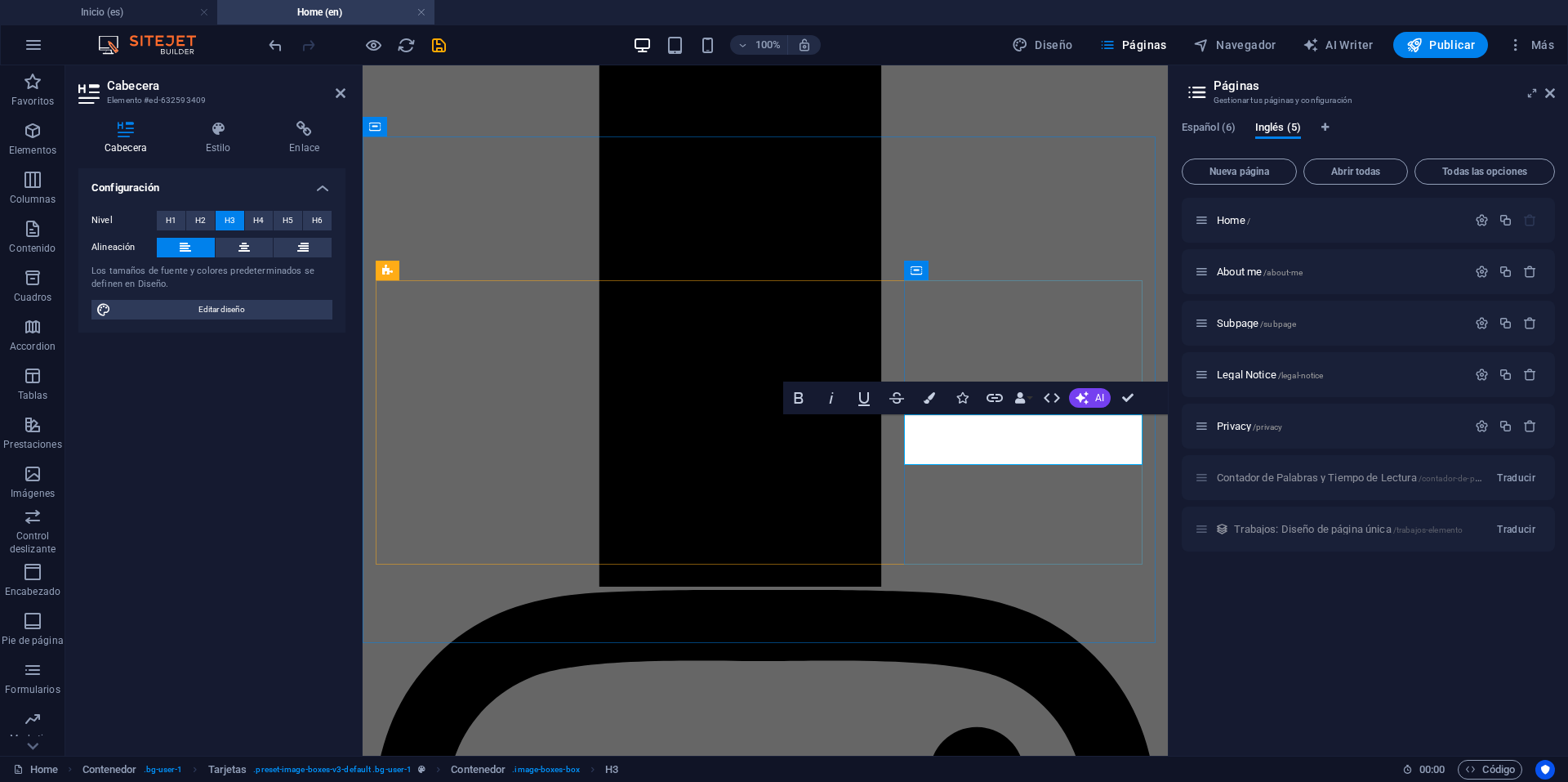 click on "VoiceOver Rates" at bounding box center [765, 18002] 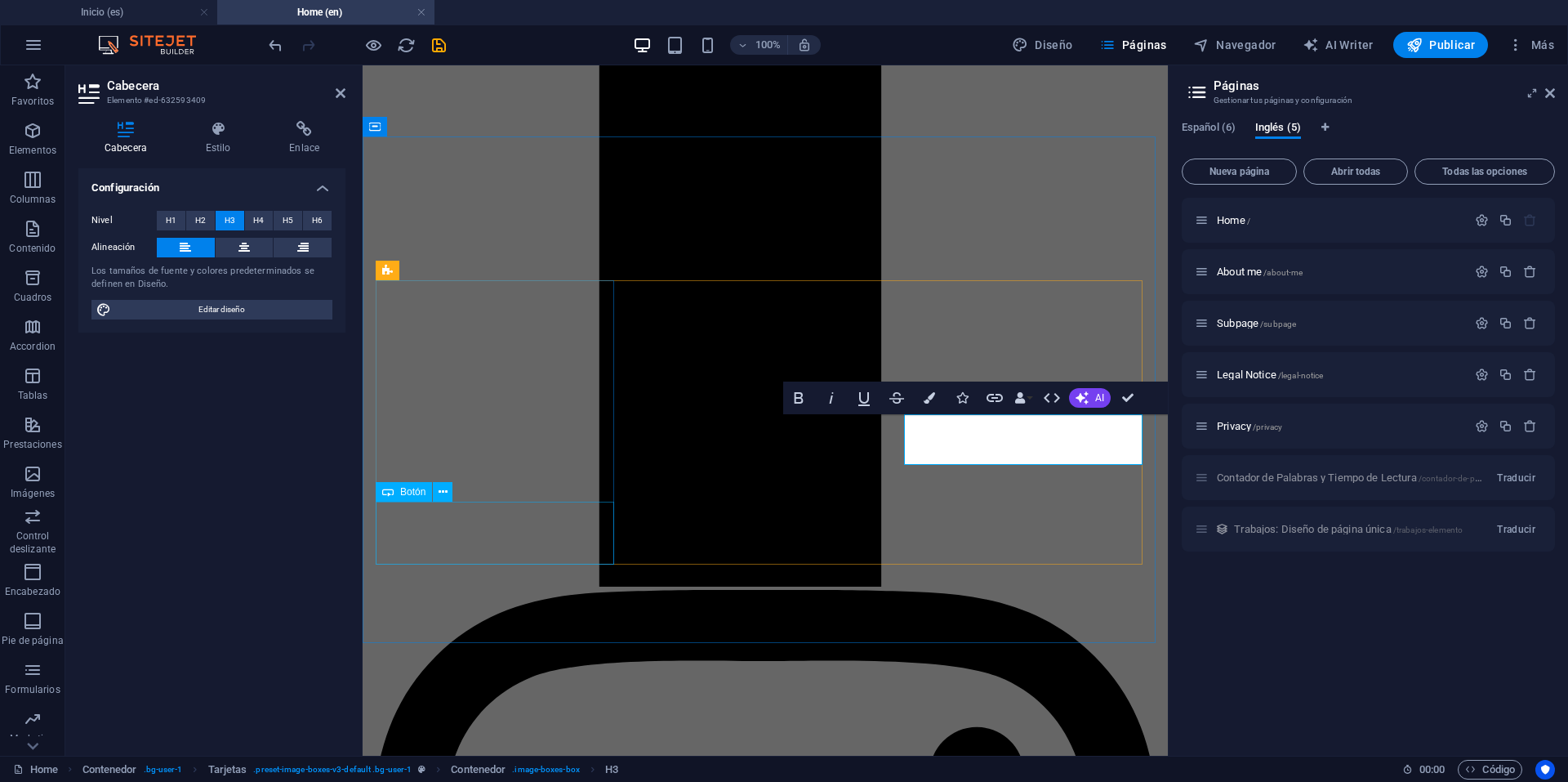 click on "Play" at bounding box center (765, 16998) 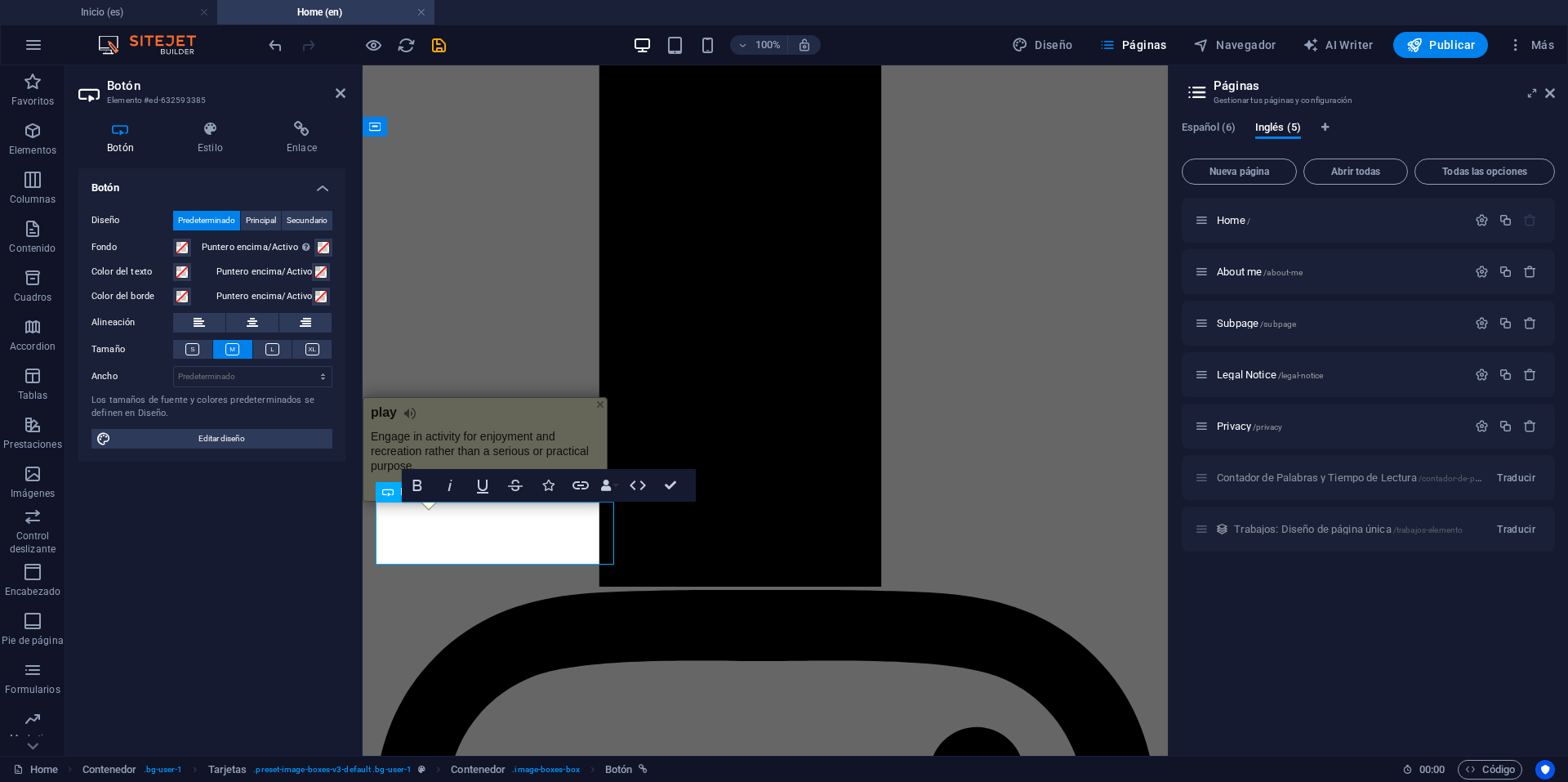 type 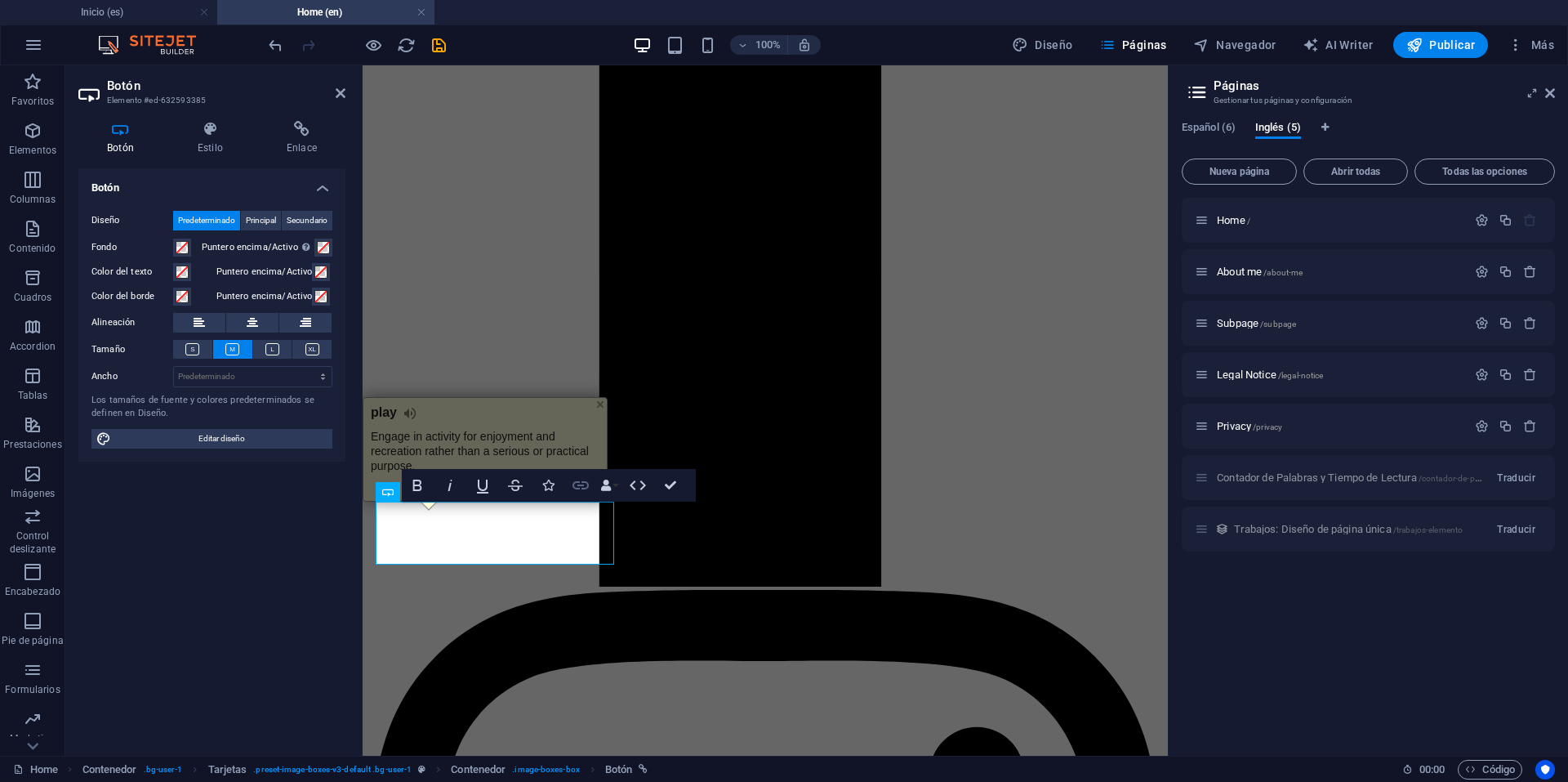 click 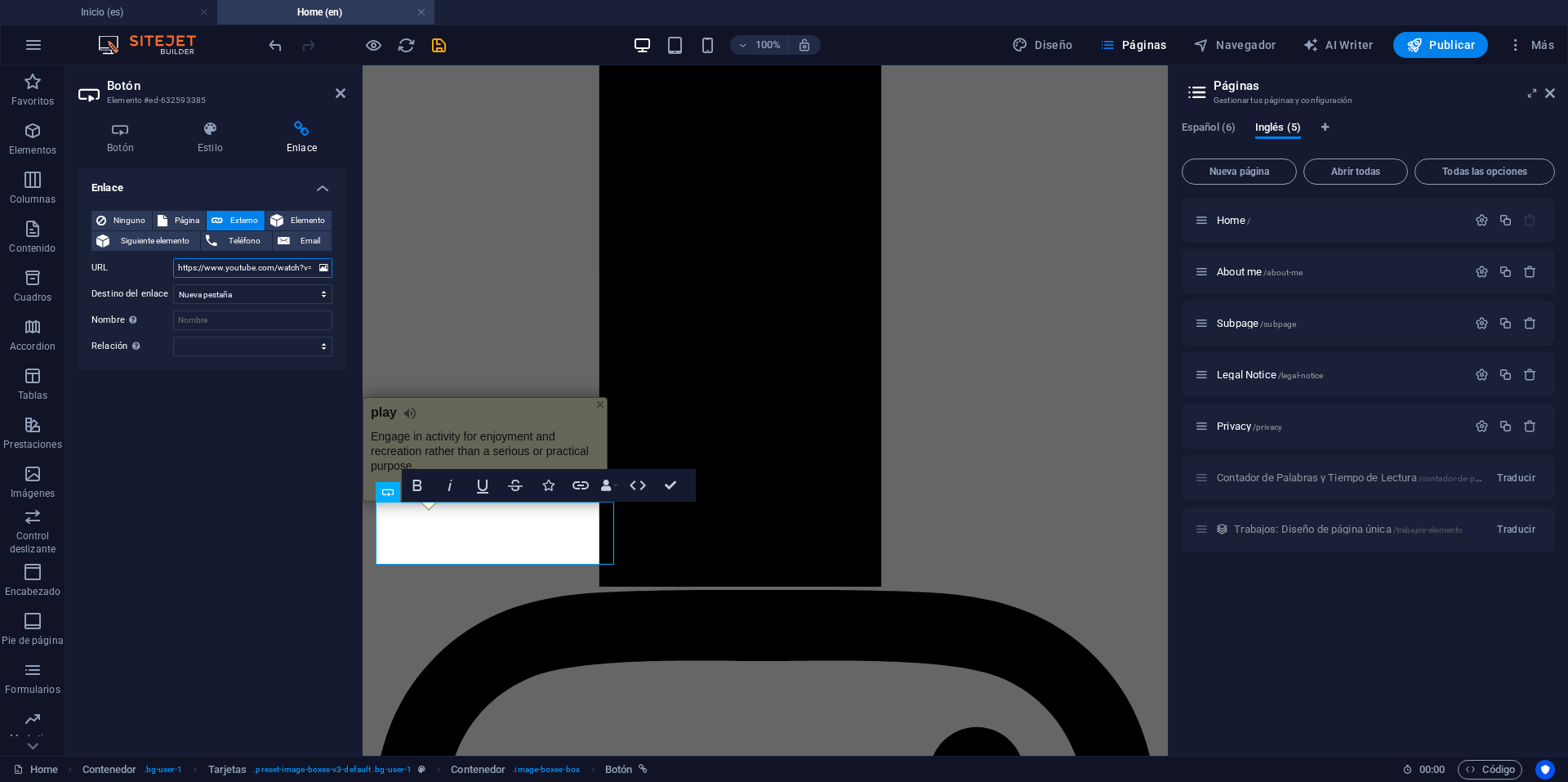 click on "https://www.youtube.com/watch?v=HB0PdI6BvAY&list=PL1VSO-dLGsjr-NxT-90PsDzNa23QHDxiJ" at bounding box center [252, 268] 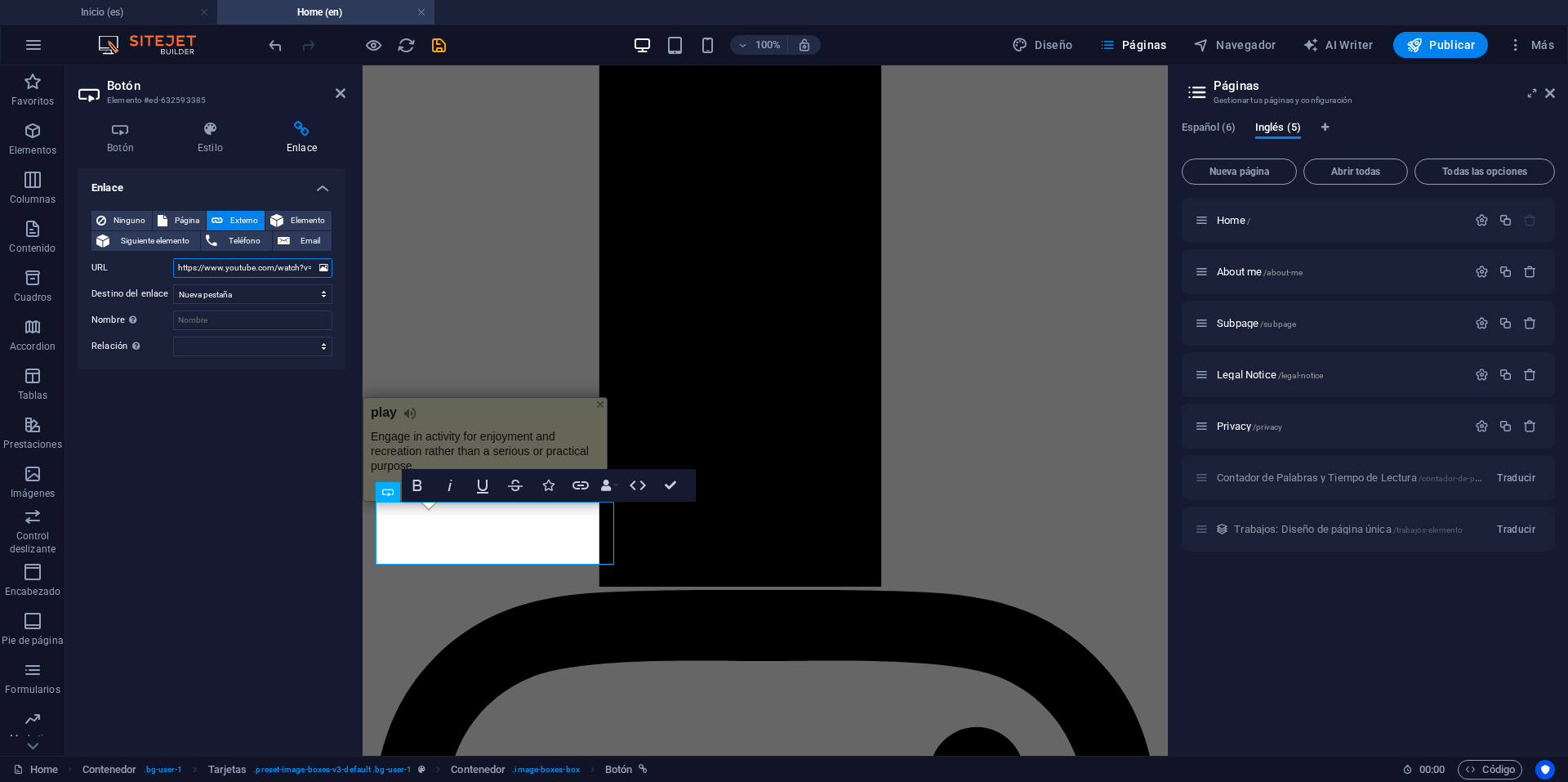 paste on "https://marlonrosales.com/recursos/teleprompter.html" 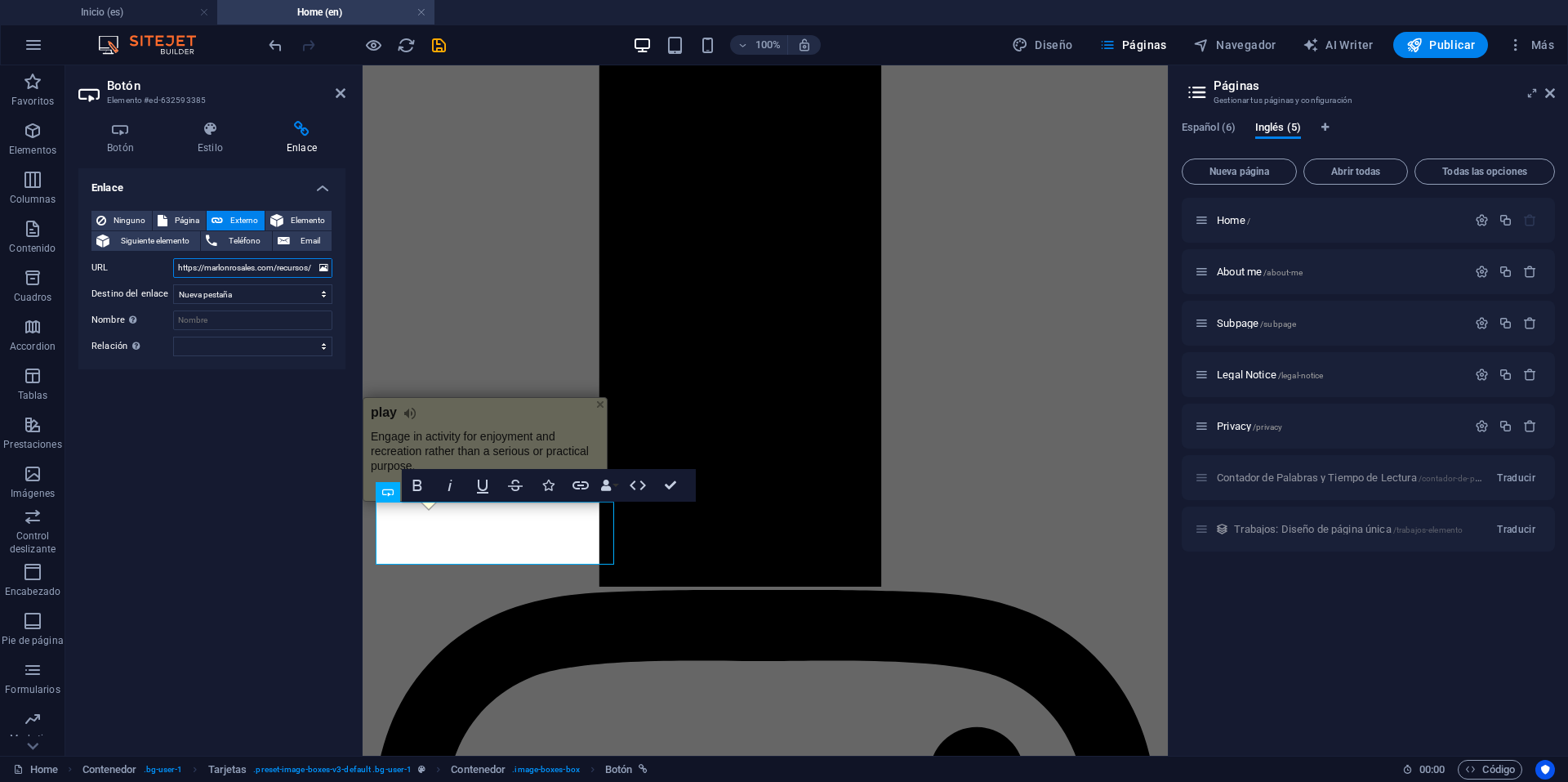 scroll, scrollTop: 0, scrollLeft: 66, axis: horizontal 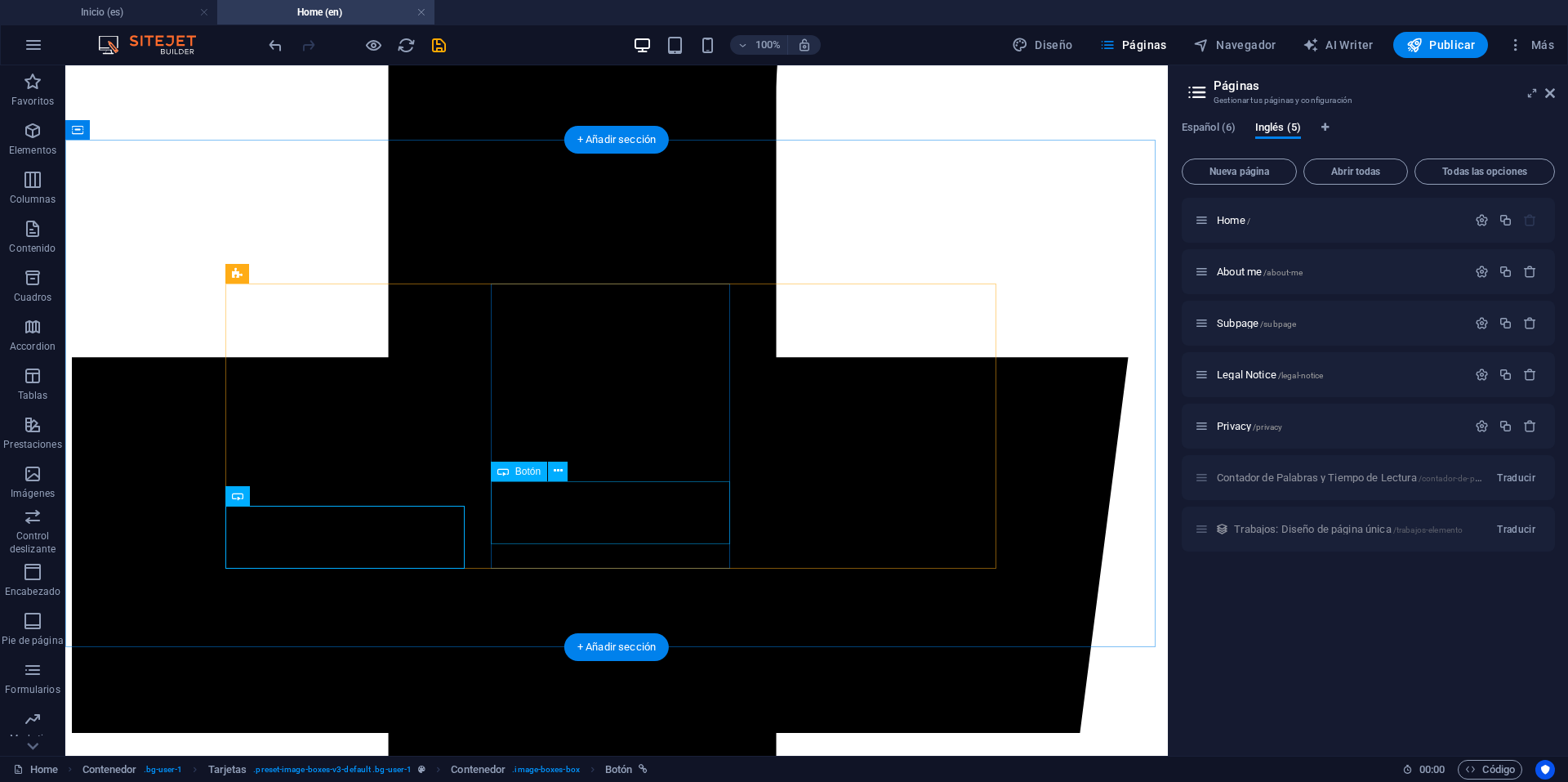 click on "Play" at bounding box center (617, 22657) 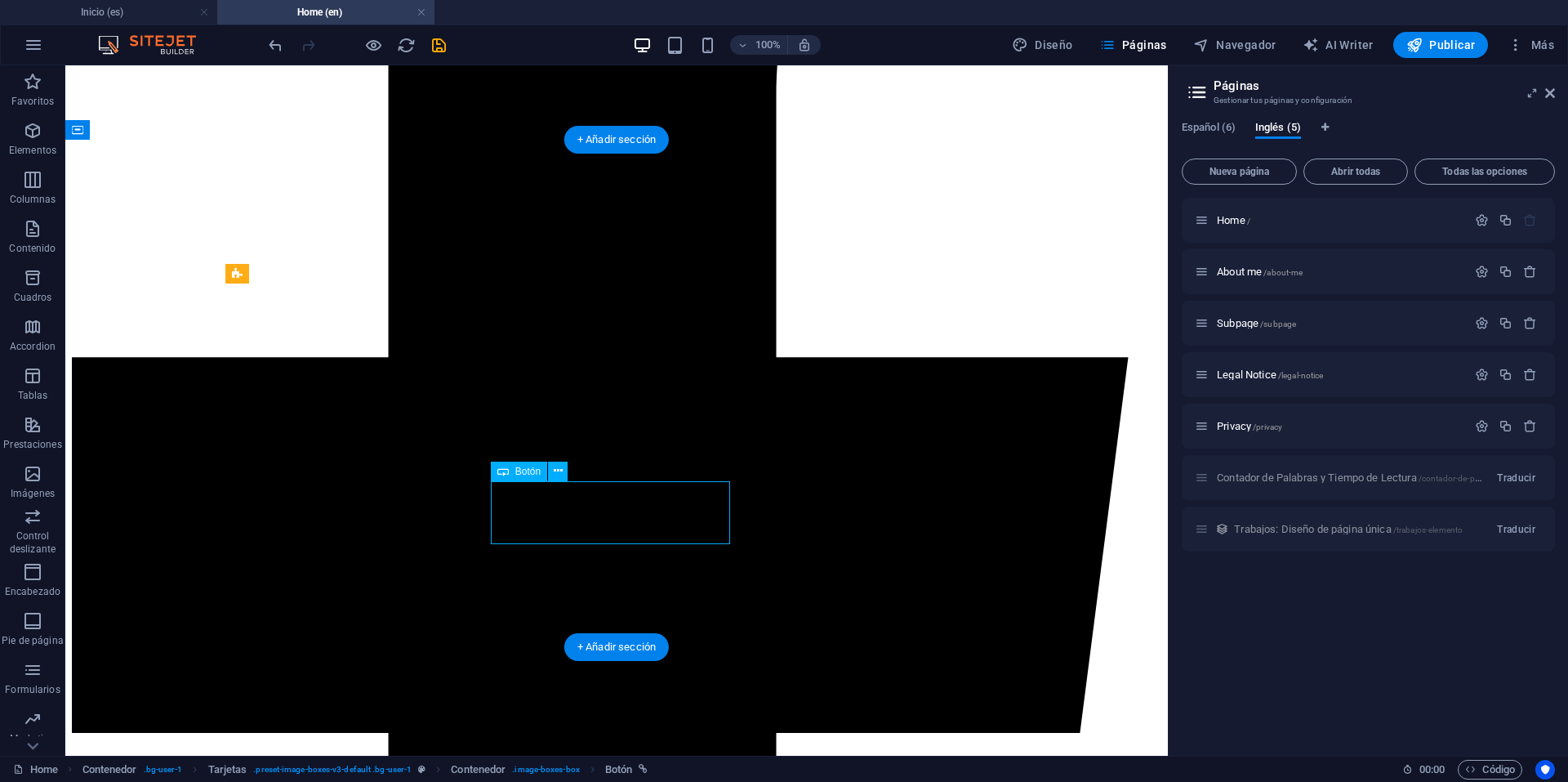 click on "Play" at bounding box center (617, 22657) 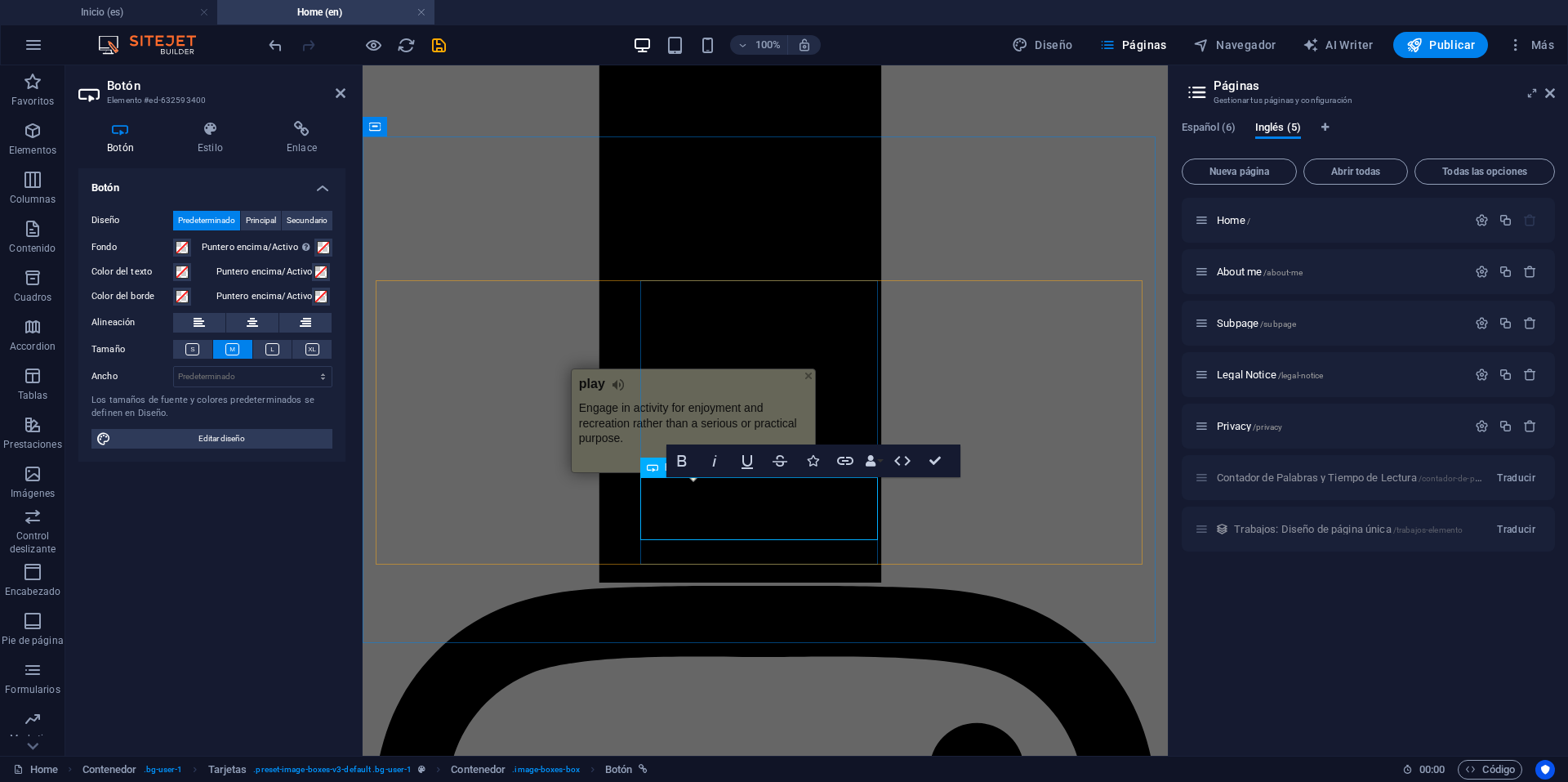 scroll, scrollTop: 3428, scrollLeft: 0, axis: vertical 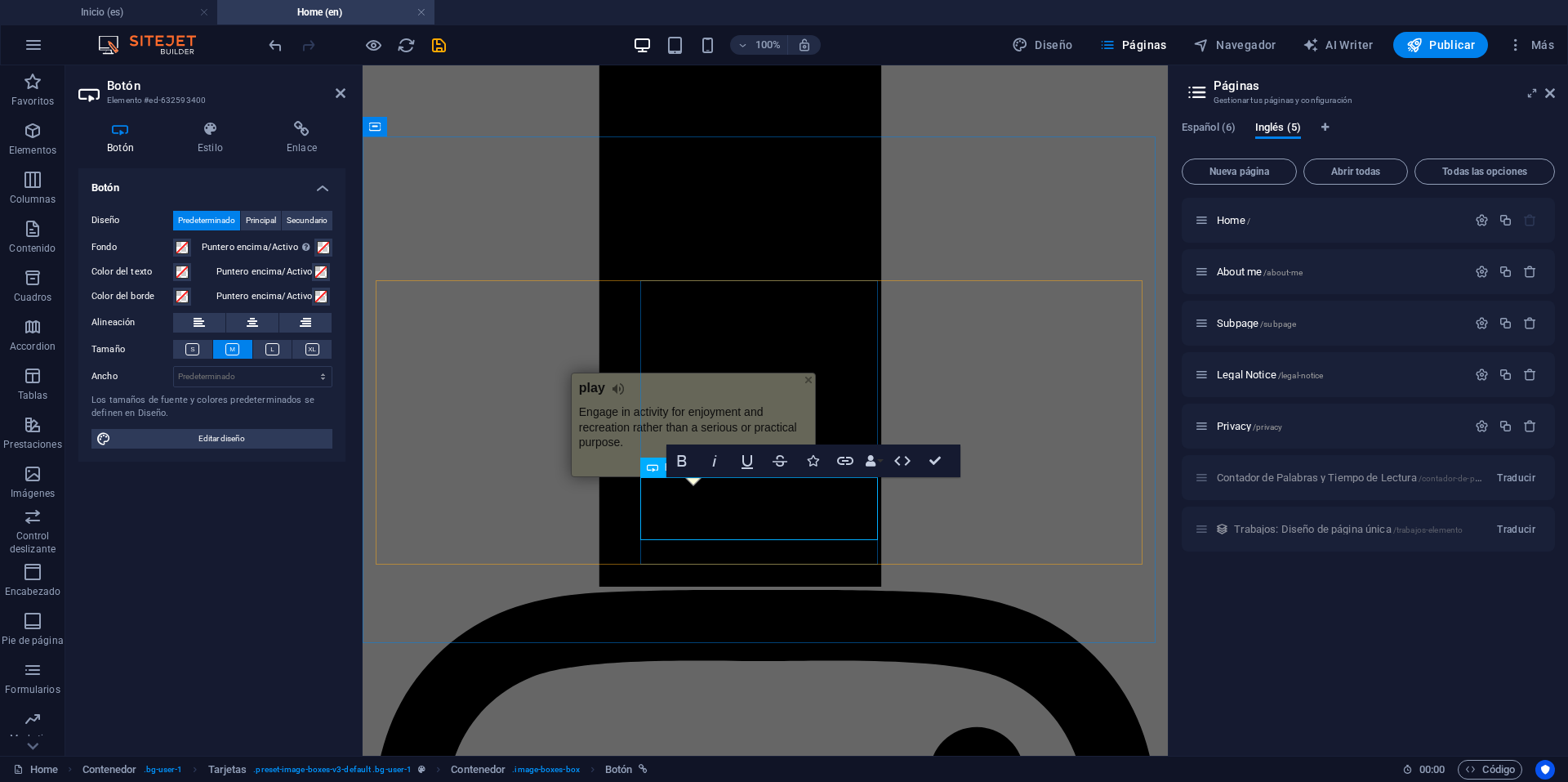type 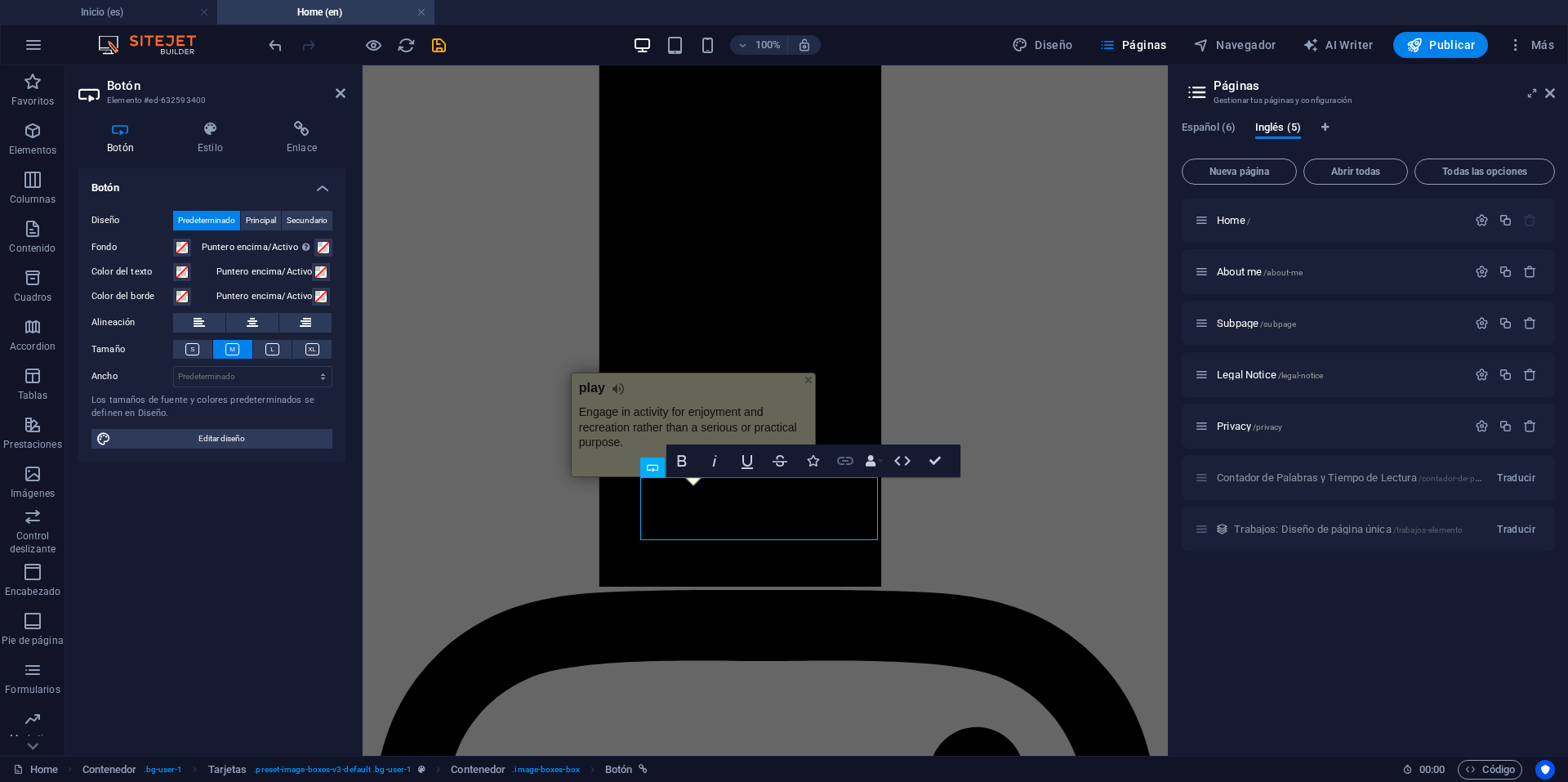 click 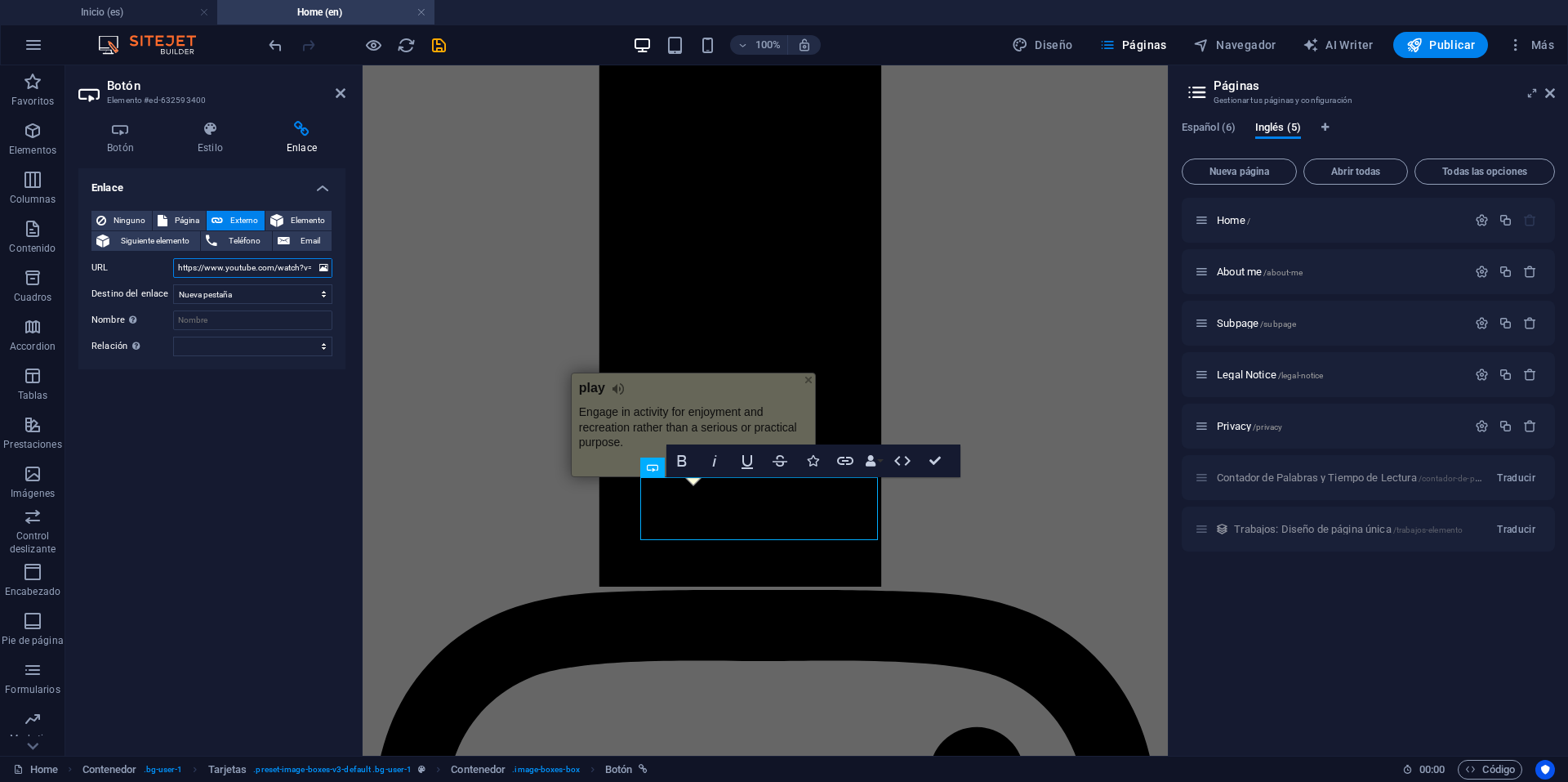 click on "https://www.youtube.com/watch?v=dQN94g-Xh58&list=PL1VSO-dLGsjrshFnRfSh-N5B7xrHci6WW" at bounding box center [252, 268] 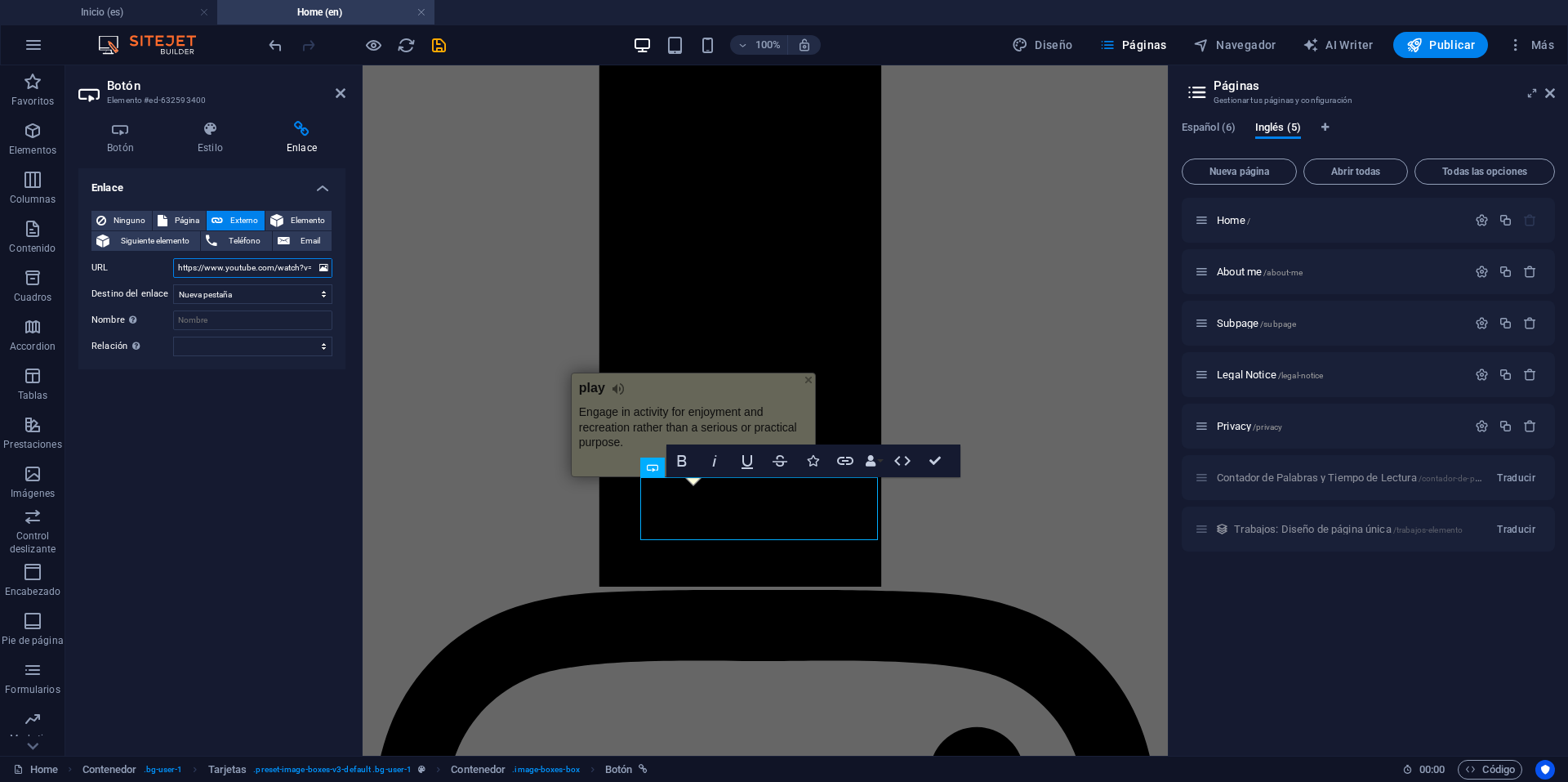 paste on "marlonrosales.com/recursos/contador_palabras.html" 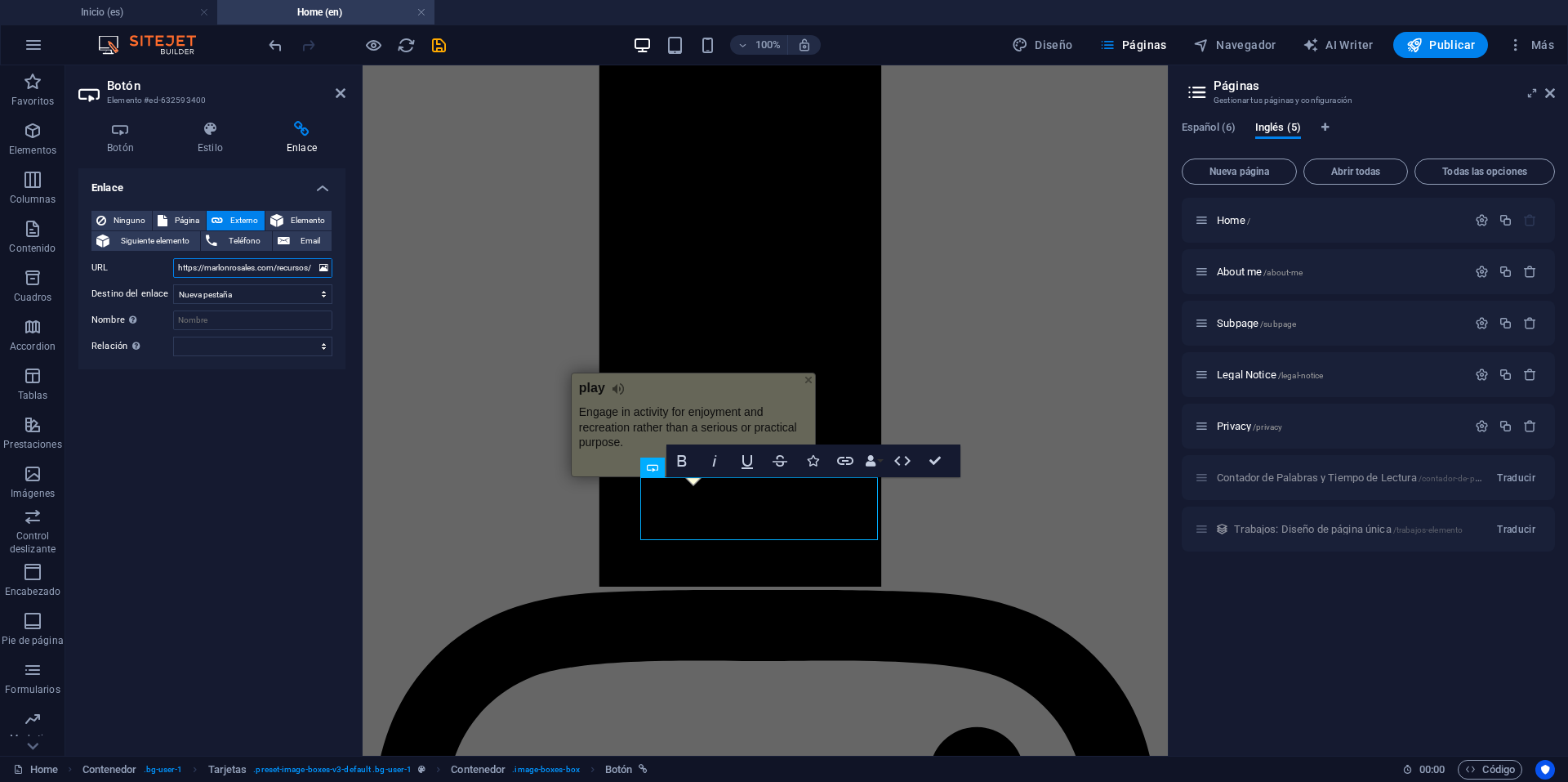 scroll, scrollTop: 0, scrollLeft: 87, axis: horizontal 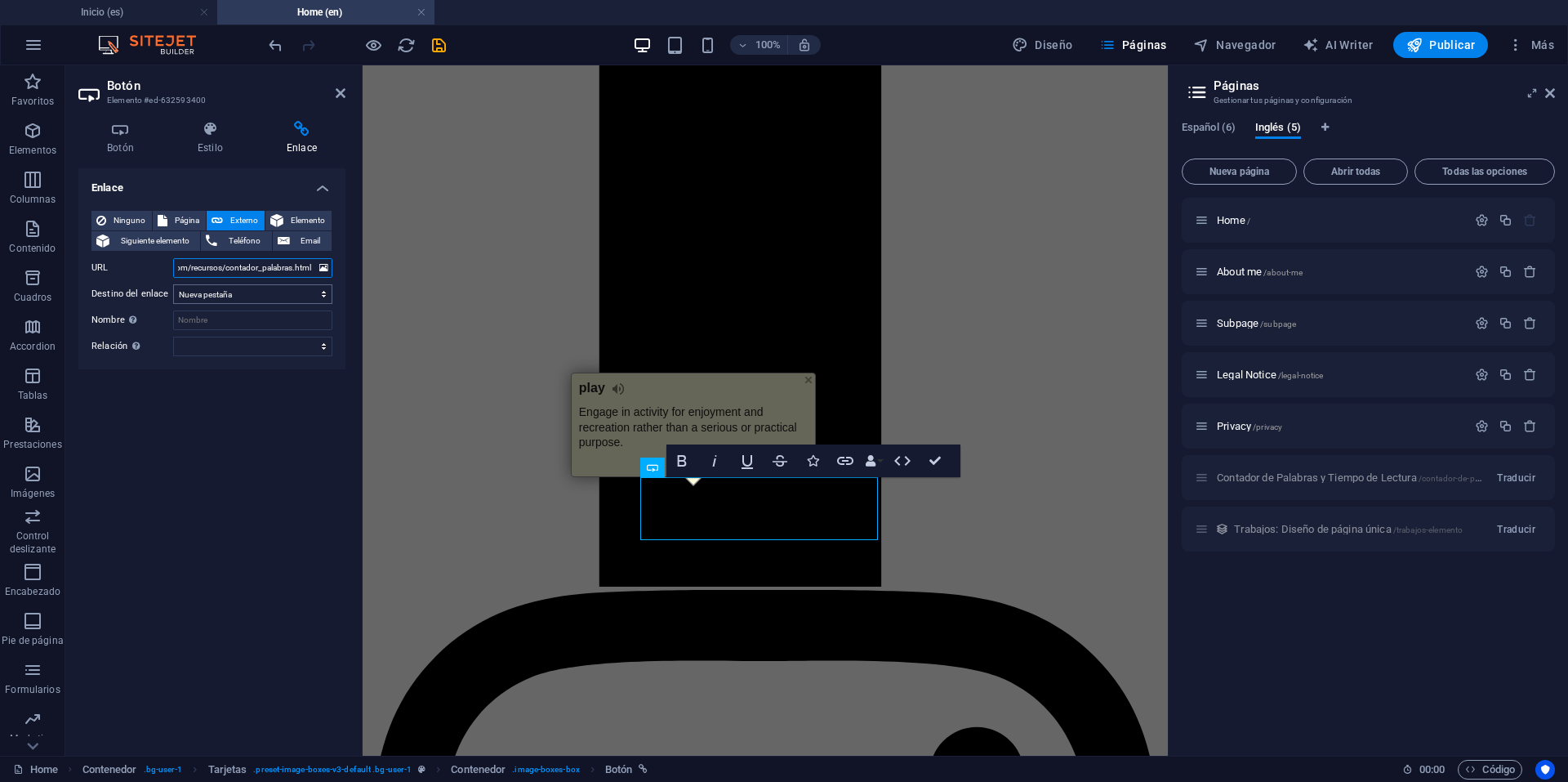 type on "https://marlonrosales.com/recursos/contador_palabras.html" 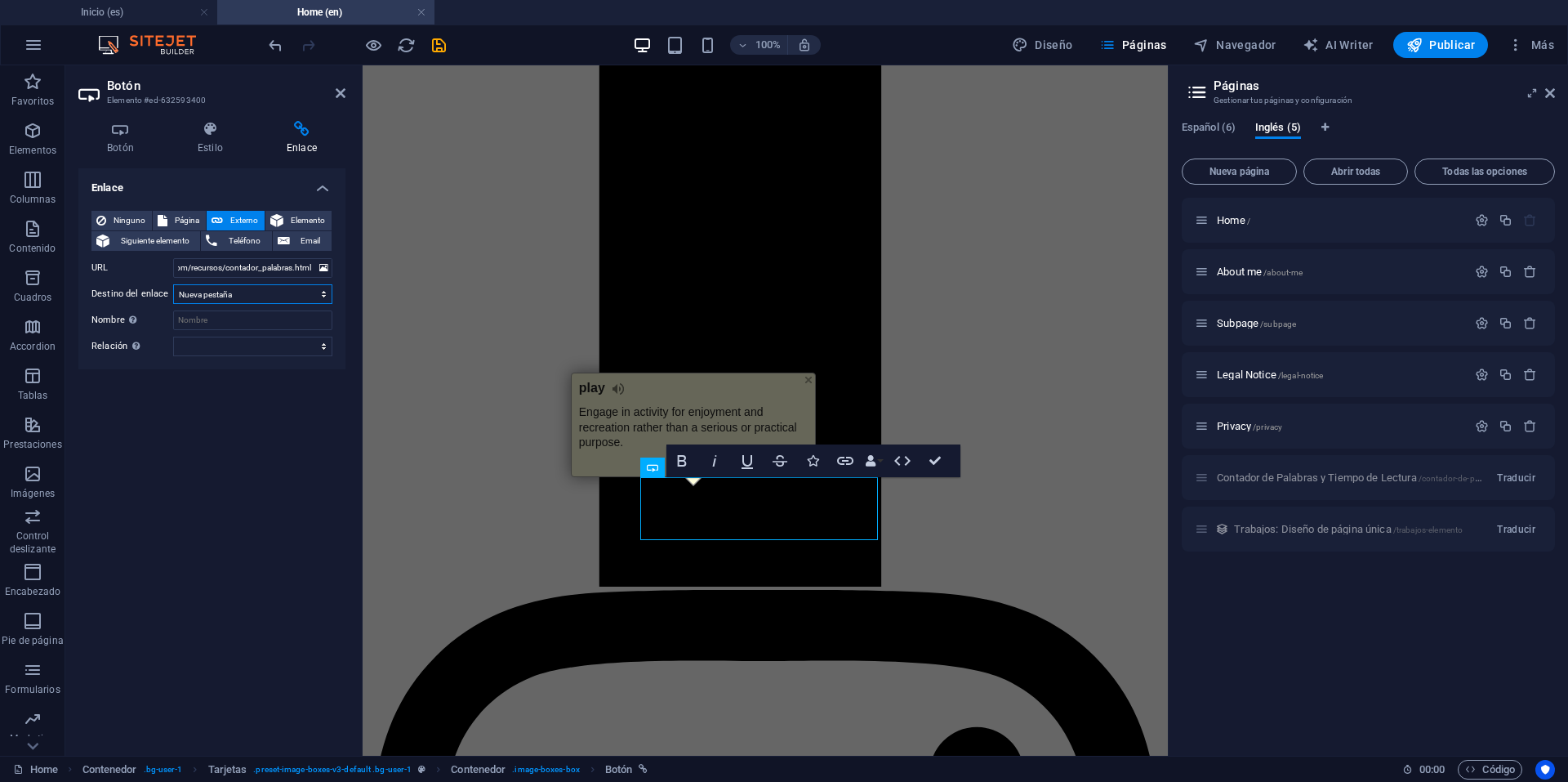 click on "Nueva pestaña Misma pestaña Superposición" at bounding box center (252, 294) 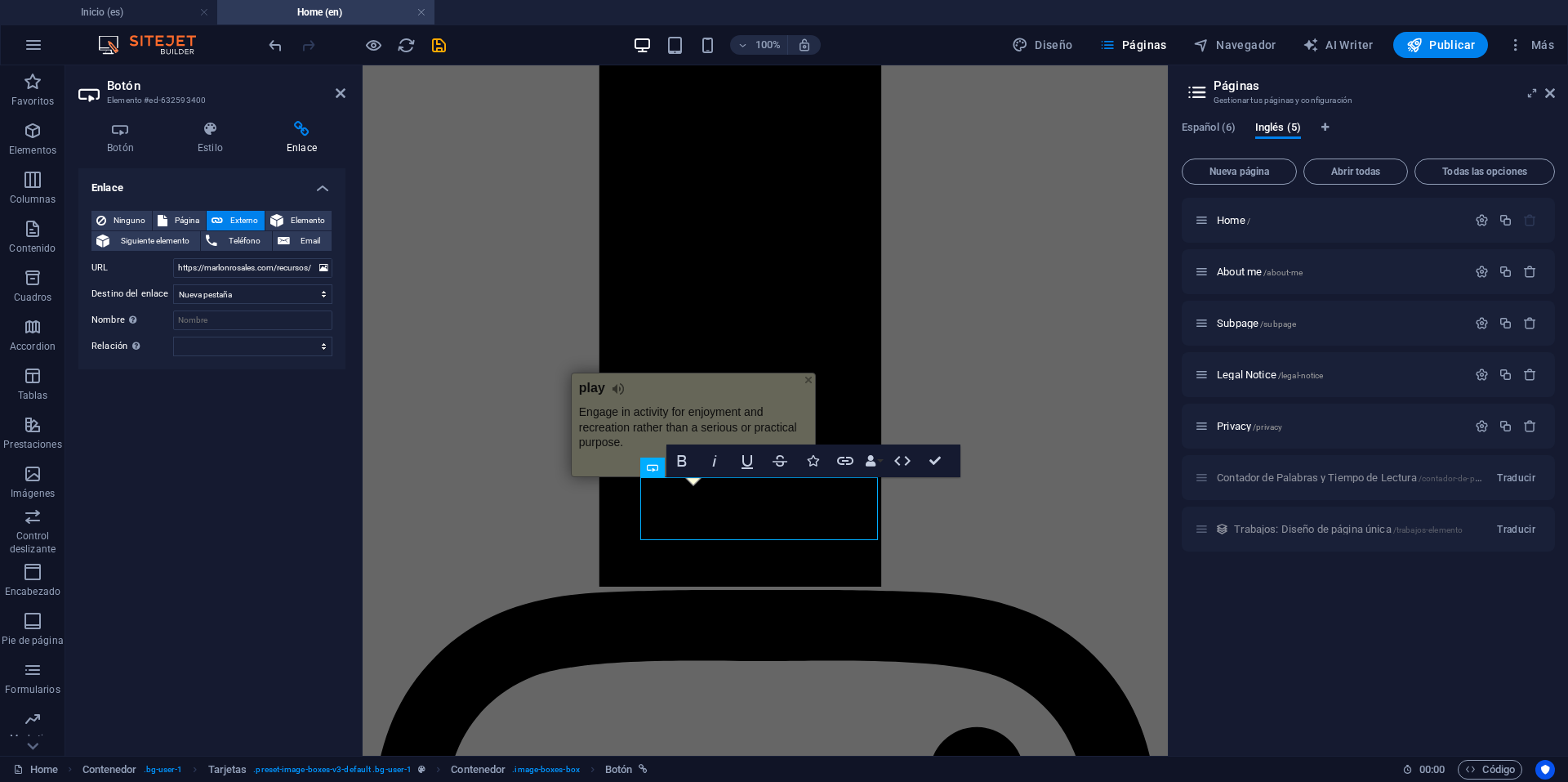 click on "Enlace Ninguno Página Externo Elemento Siguiente elemento Teléfono Email Página Inicio Contador de Palabras y Tiempo de Lectura Sobre mi Aviso Legal Privacidad Home About me Subpage Legal Notice Privacy Elemento
URL https://marlonrosales.com/recursos/contador_palabras.html Teléfono Email Destino del enlace Nueva pestaña Misma pestaña Superposición Nombre Una descripción adicional del enlace no debería ser igual al texto del enlace. El título suele mostrarse como un texto de información cuando se mueve el ratón por encima del elemento. Déjalo en blanco en caso de dudas. Relación Define la  relación de este enlace con el destino del enlace . Por ejemplo, el valor "nofollow" indica a los buscadores que no sigan al enlace. Puede dejarse vacío. alternativo autor marcador externo ayuda licencia siguiente nofollow noreferrer noopener ant buscar etiqueta" at bounding box center [212, 455] 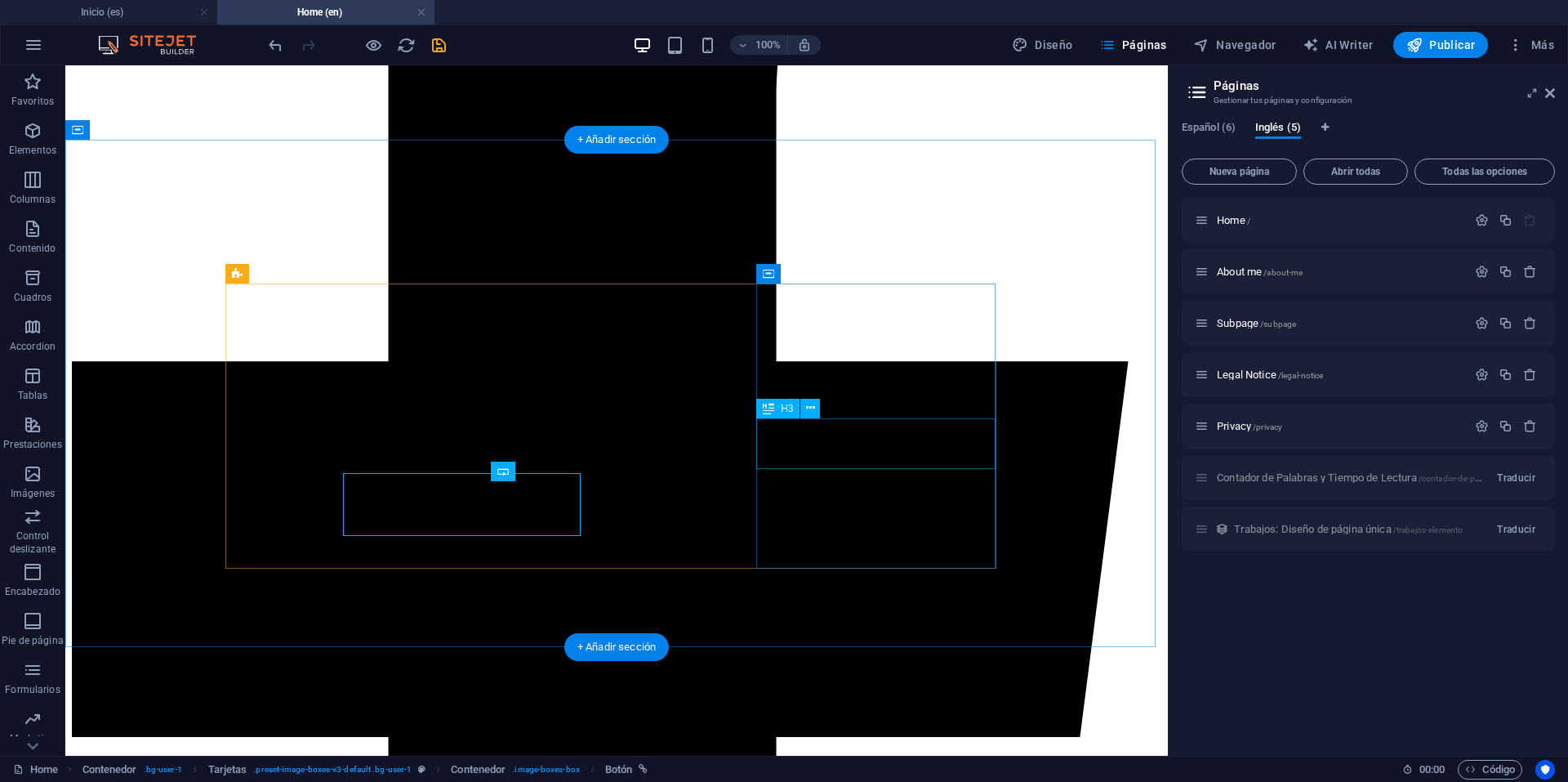 scroll, scrollTop: 3432, scrollLeft: 0, axis: vertical 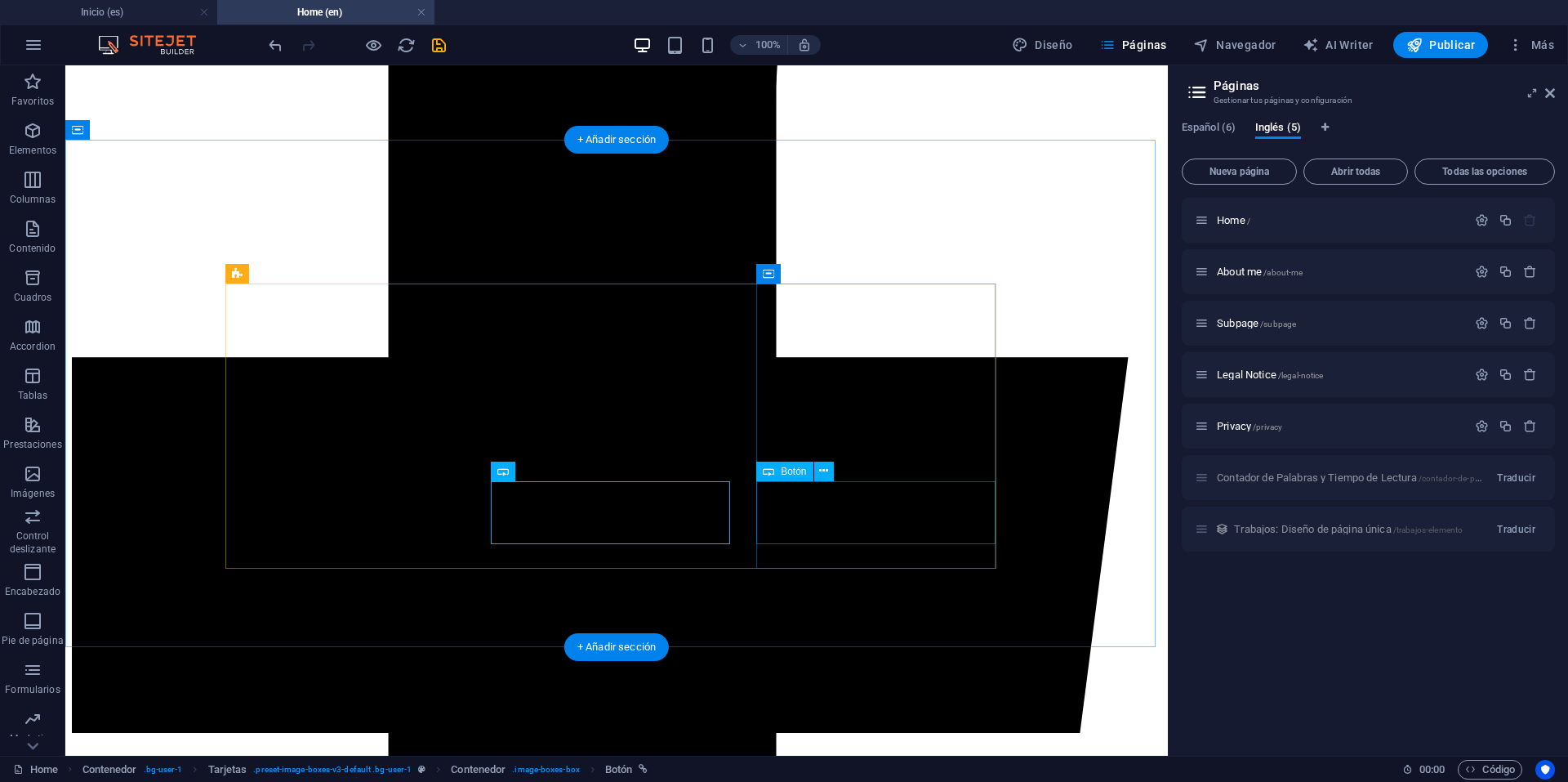 click on "Play" at bounding box center (617, 23347) 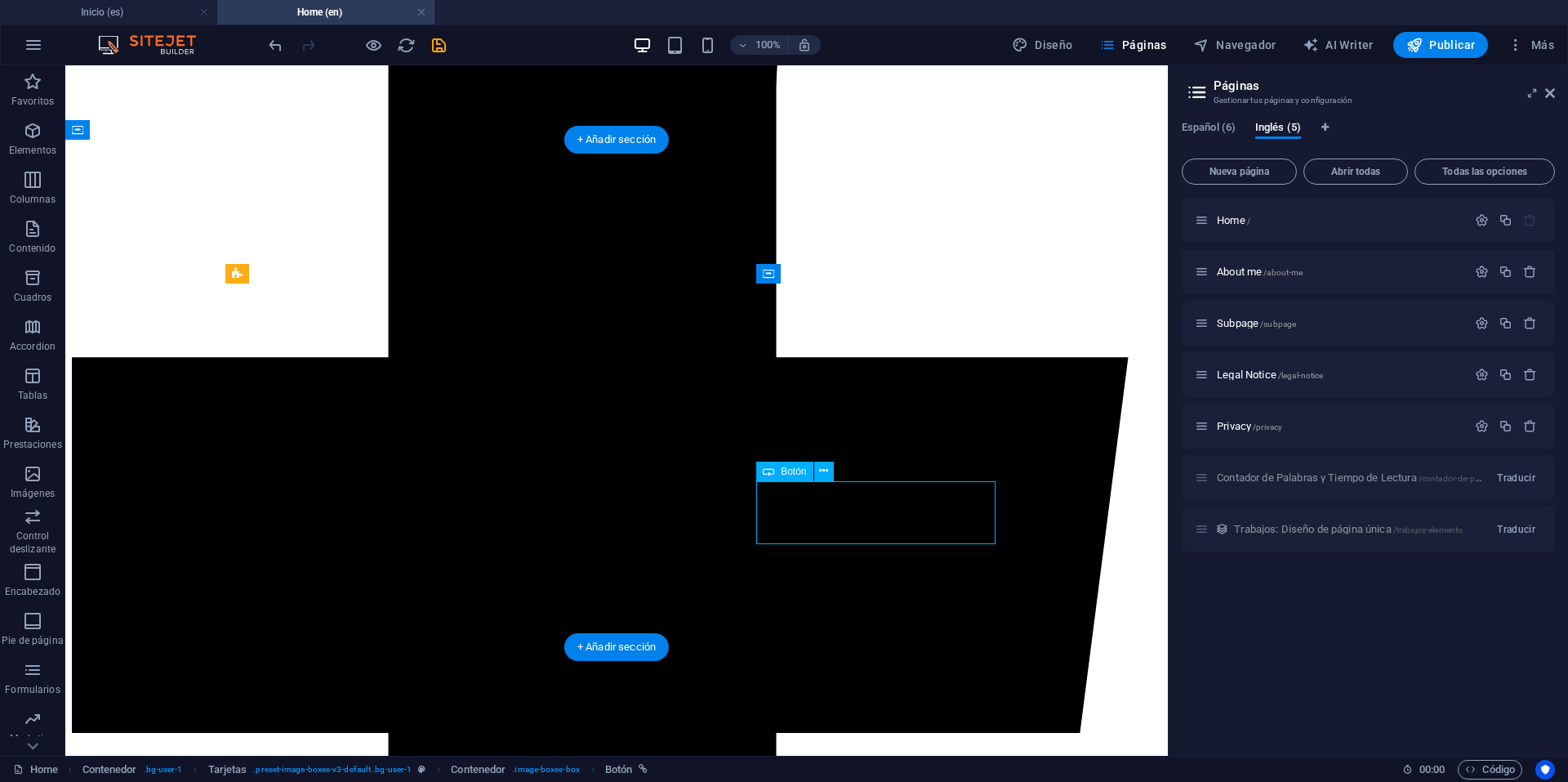 click on "Play" at bounding box center (617, 23347) 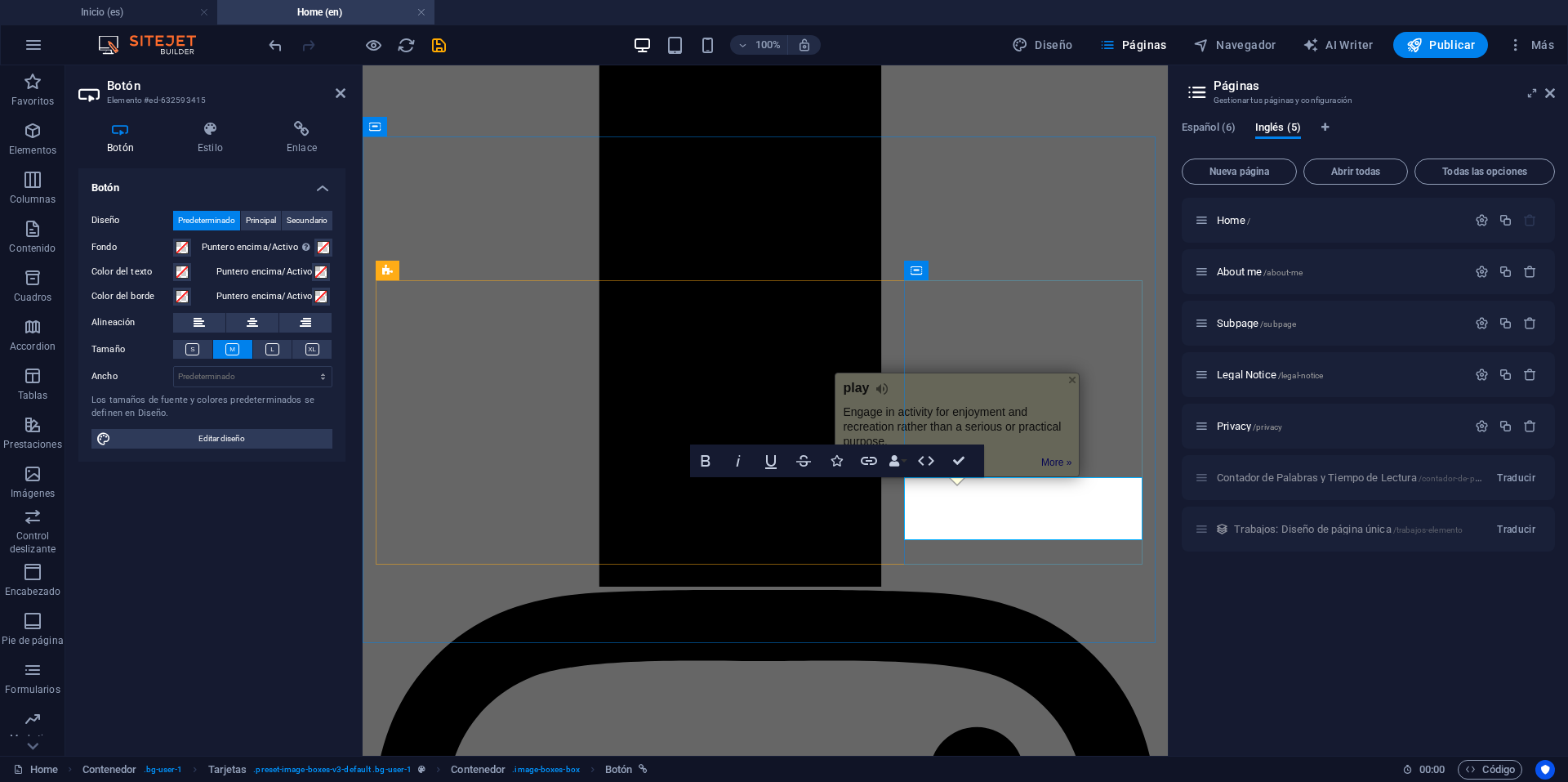 type 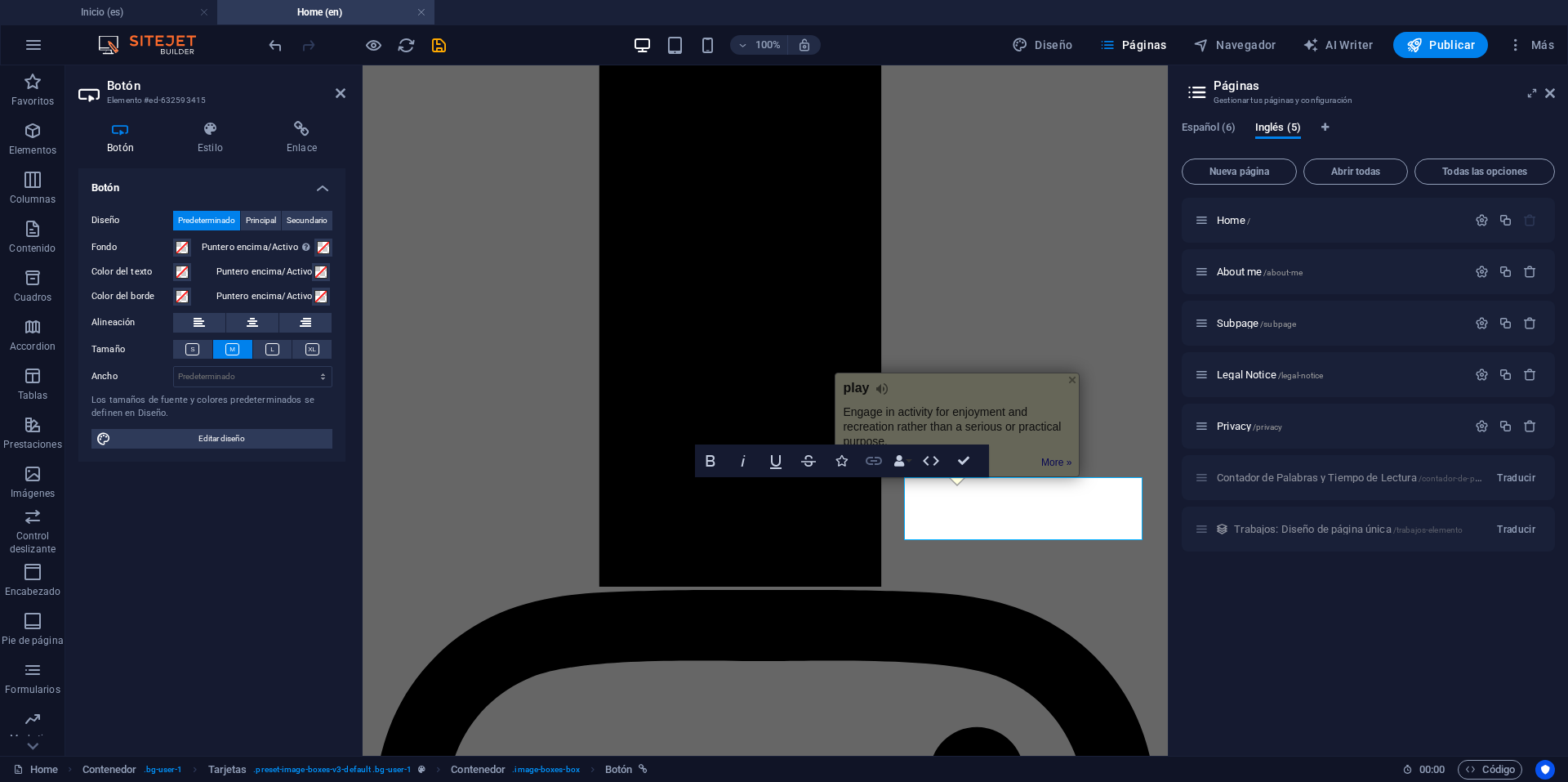 click 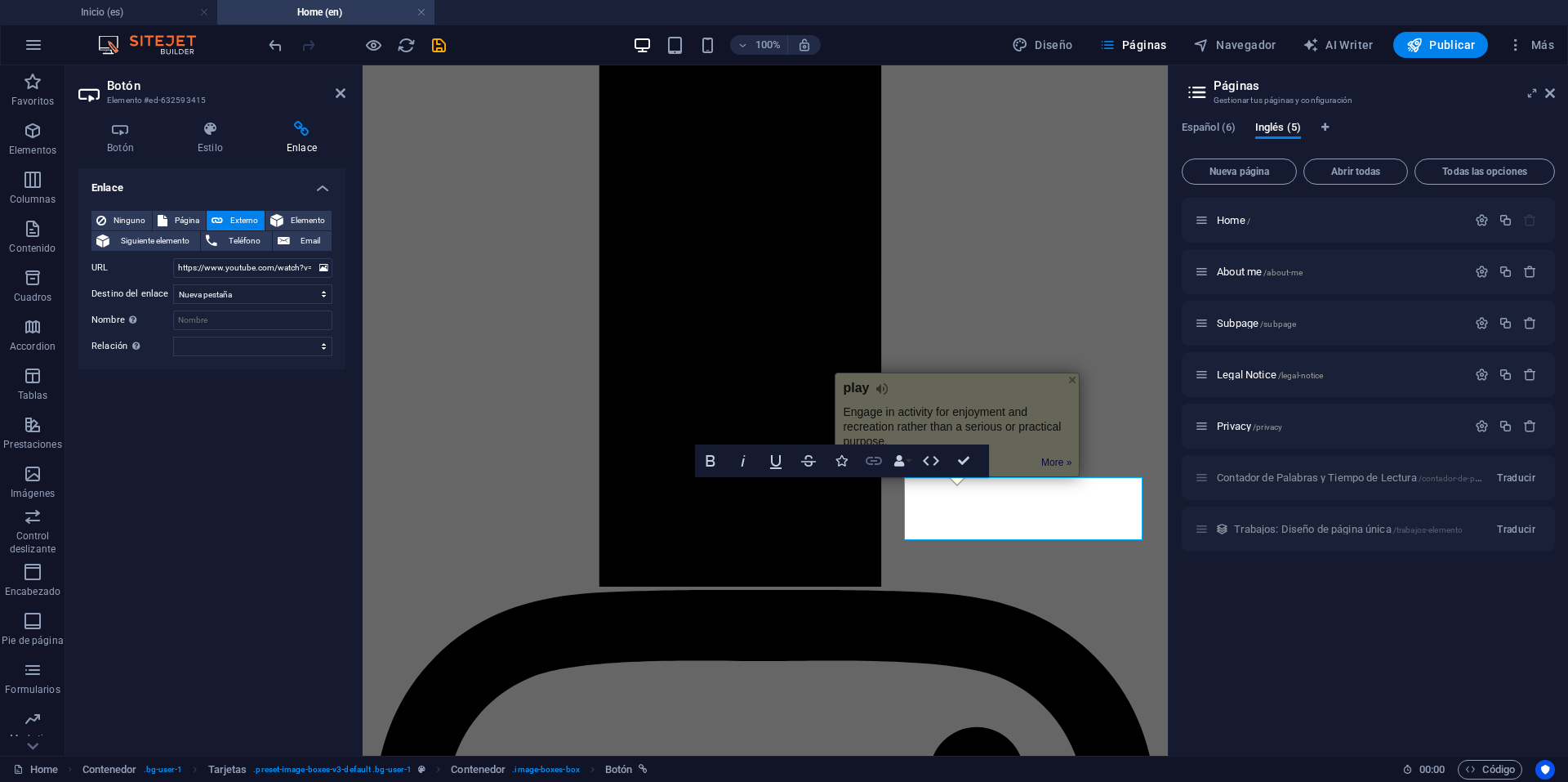 click 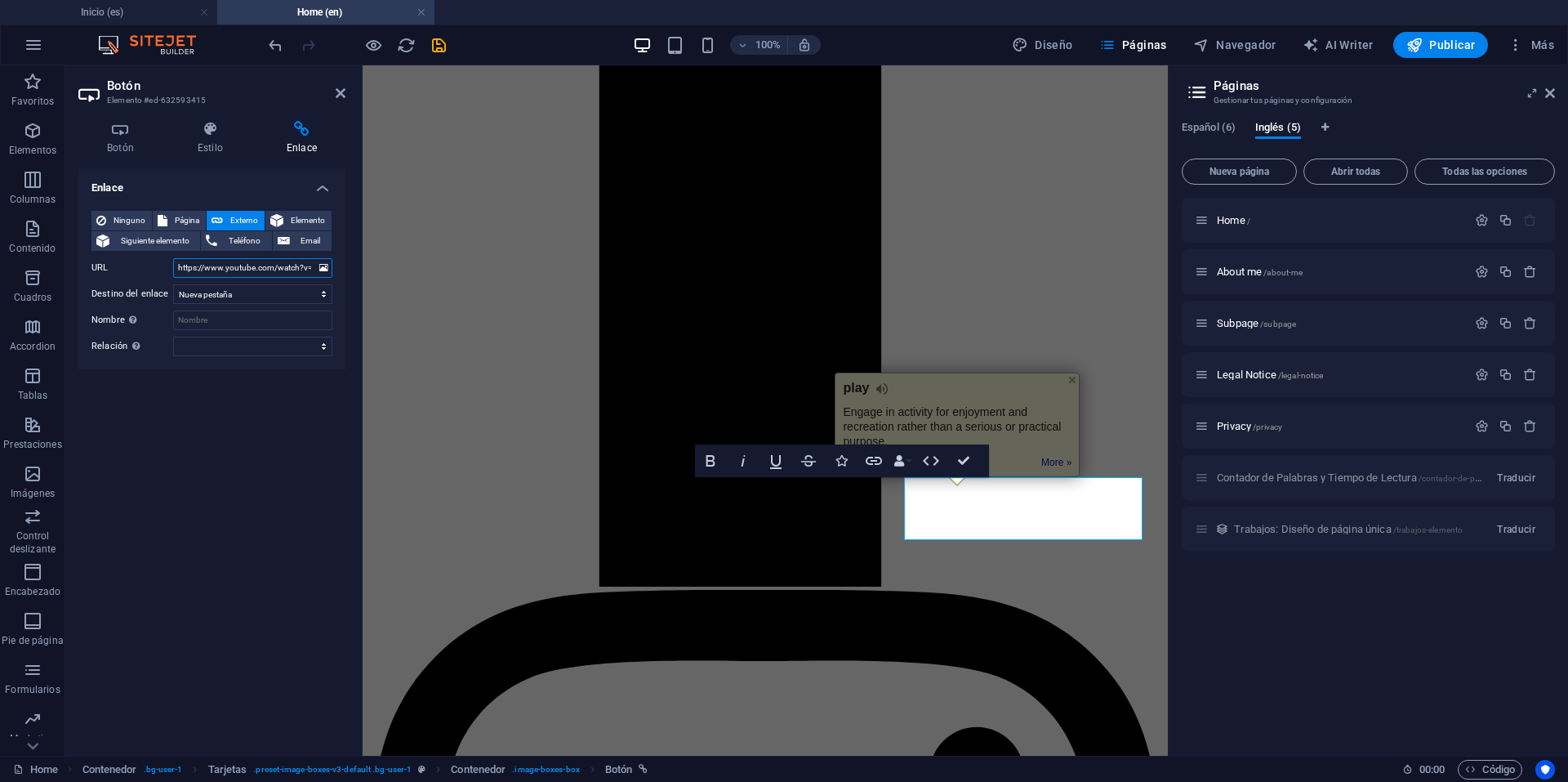 click on "https://www.youtube.com/watch?v=GjGqaJz3HPo&list=PLr7bI0mZ2mHWcL-E9BQtWdGgNvTSfVUwL&index=1" at bounding box center [252, 268] 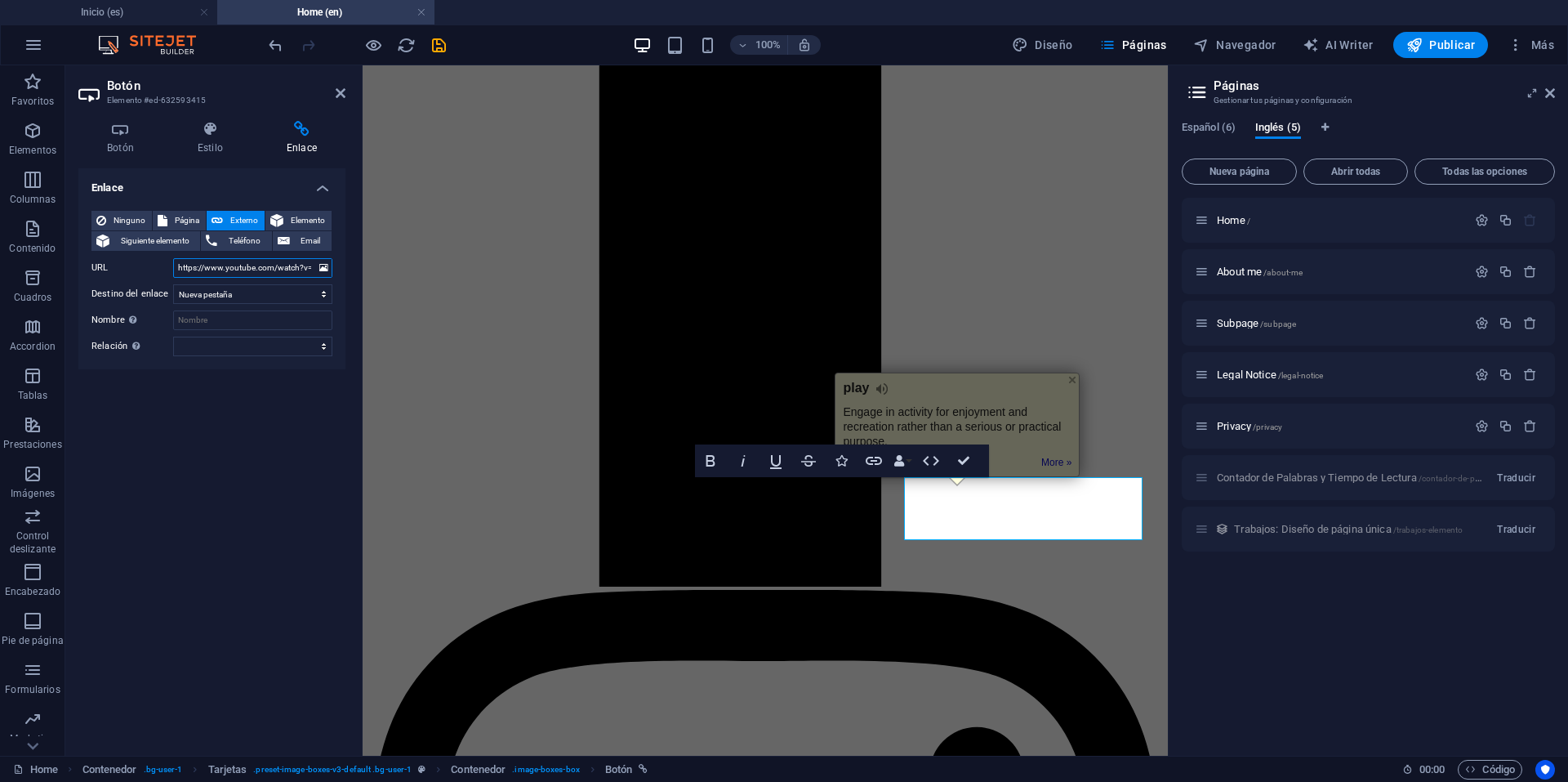 paste on "rates.gravyforthebrain.com/?lang=es-mx" 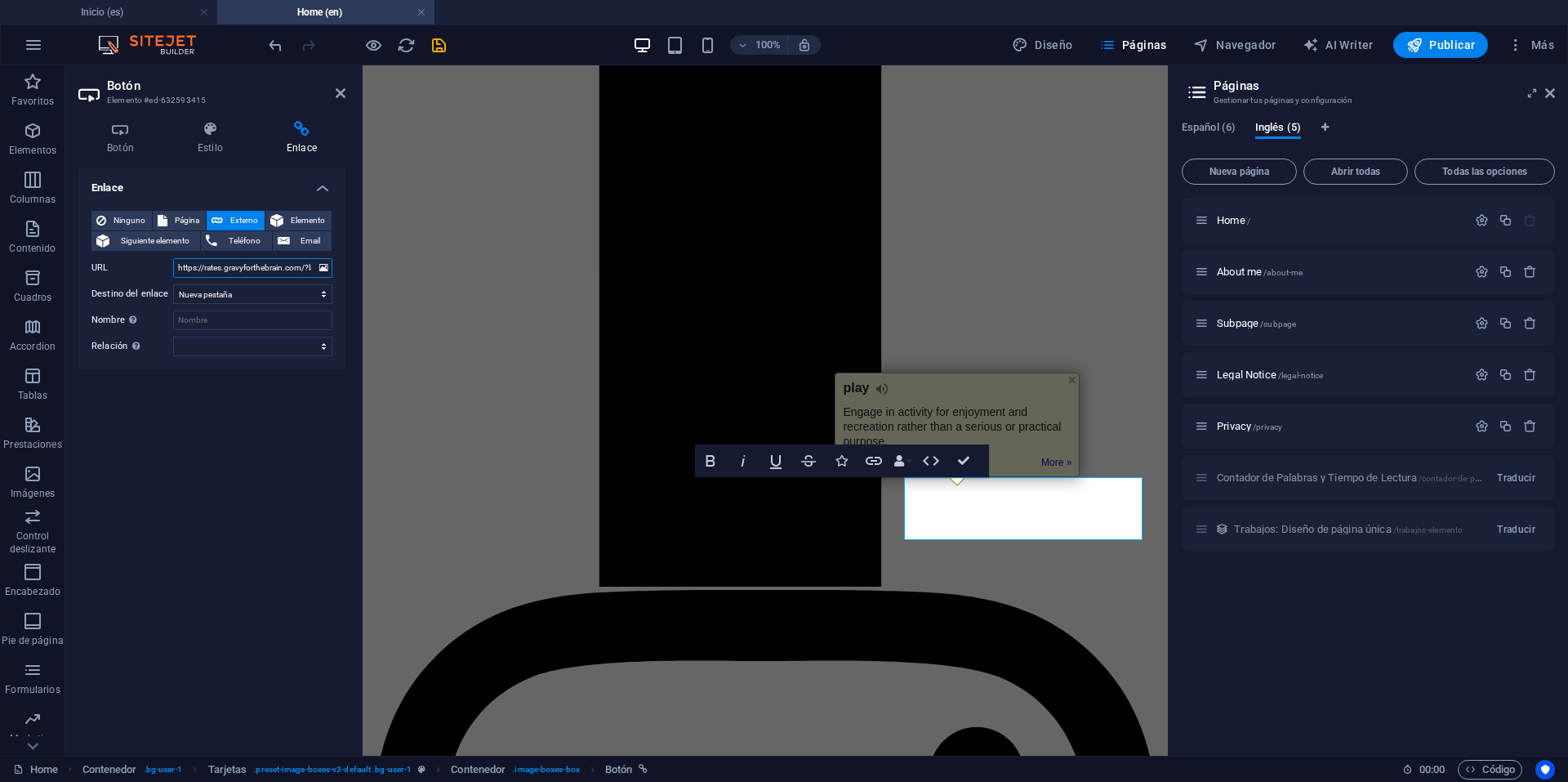 scroll, scrollTop: 0, scrollLeft: 40, axis: horizontal 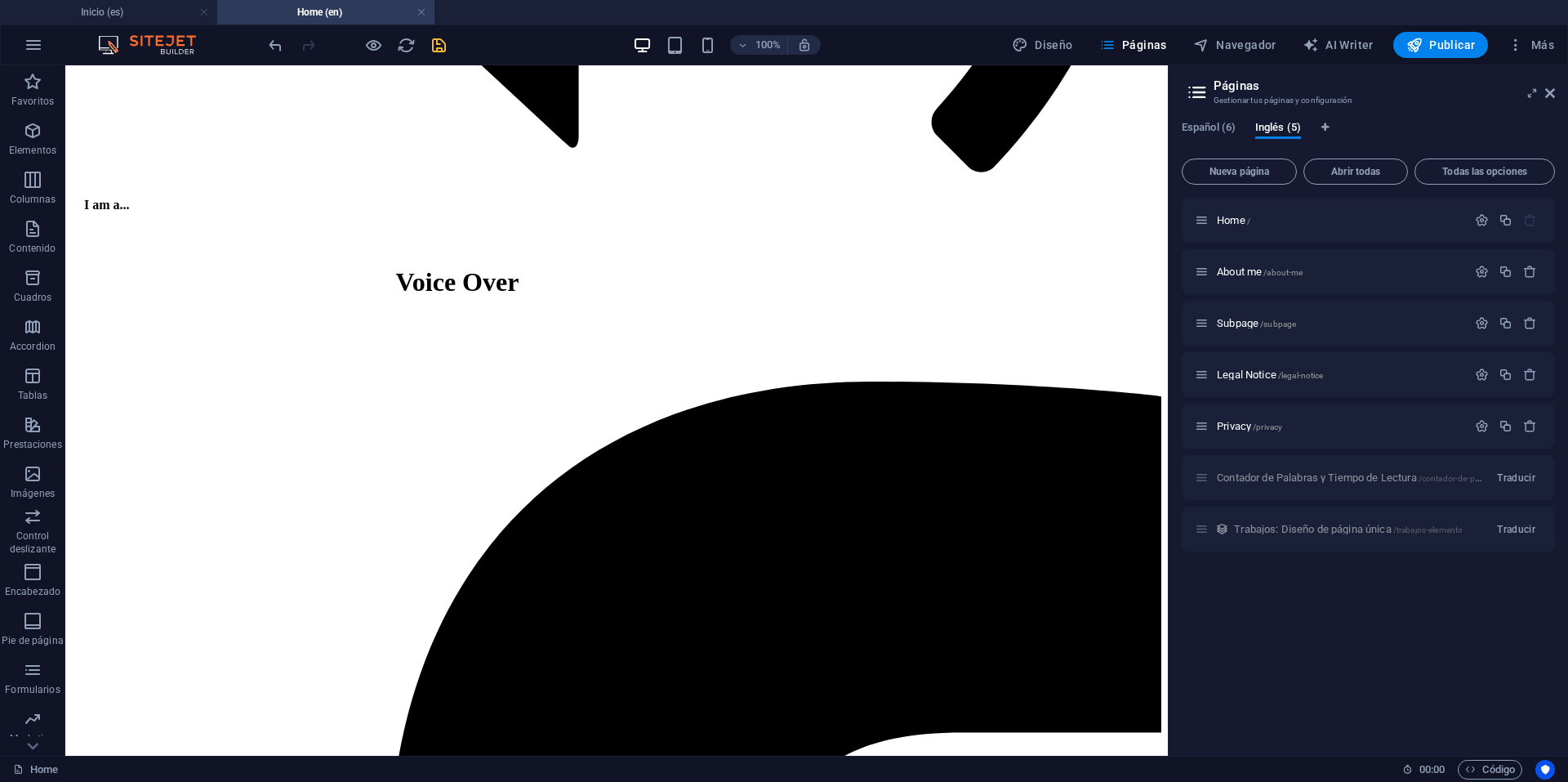click at bounding box center (439, 45) 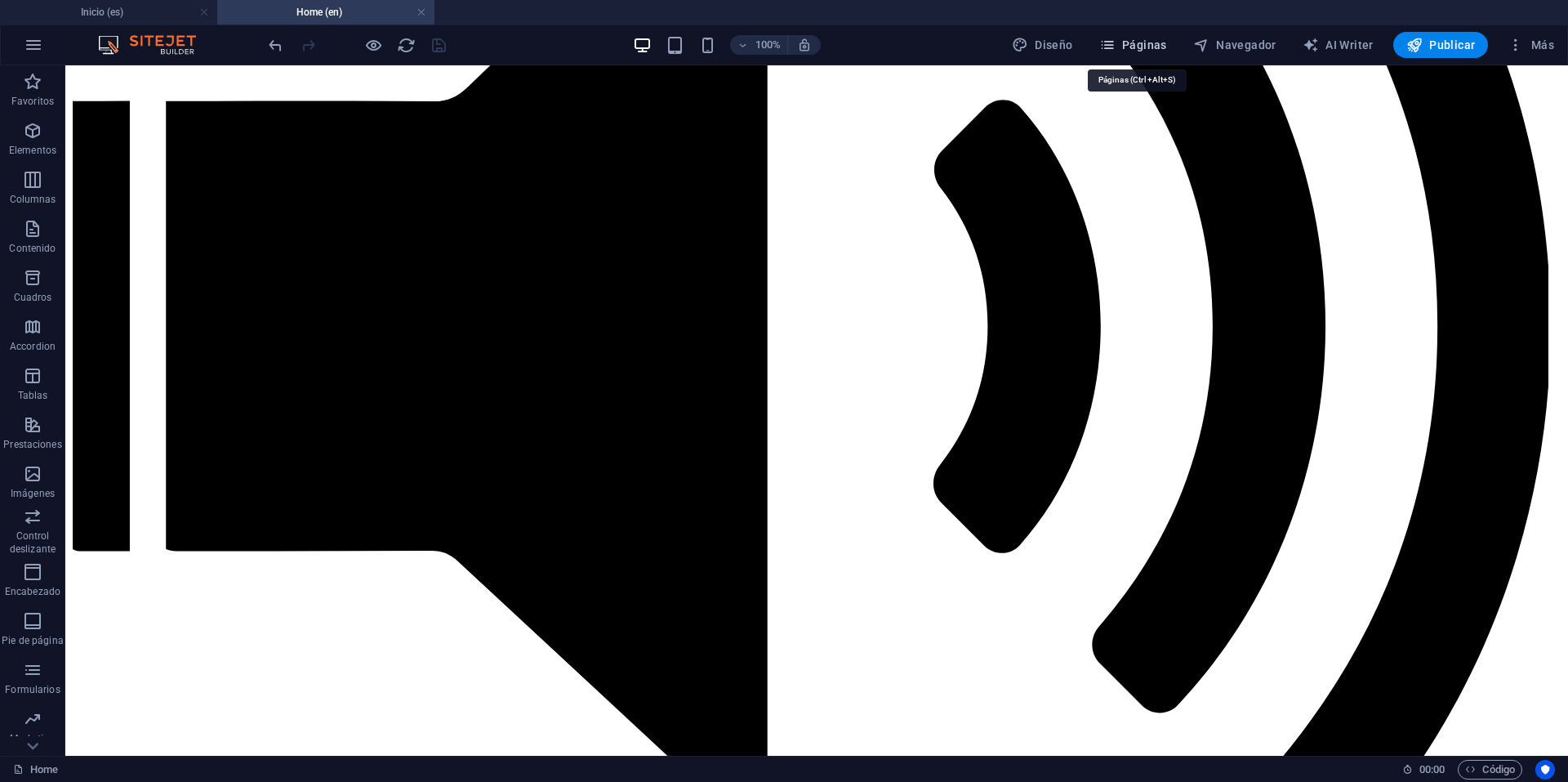 click on "Páginas" at bounding box center [1133, 45] 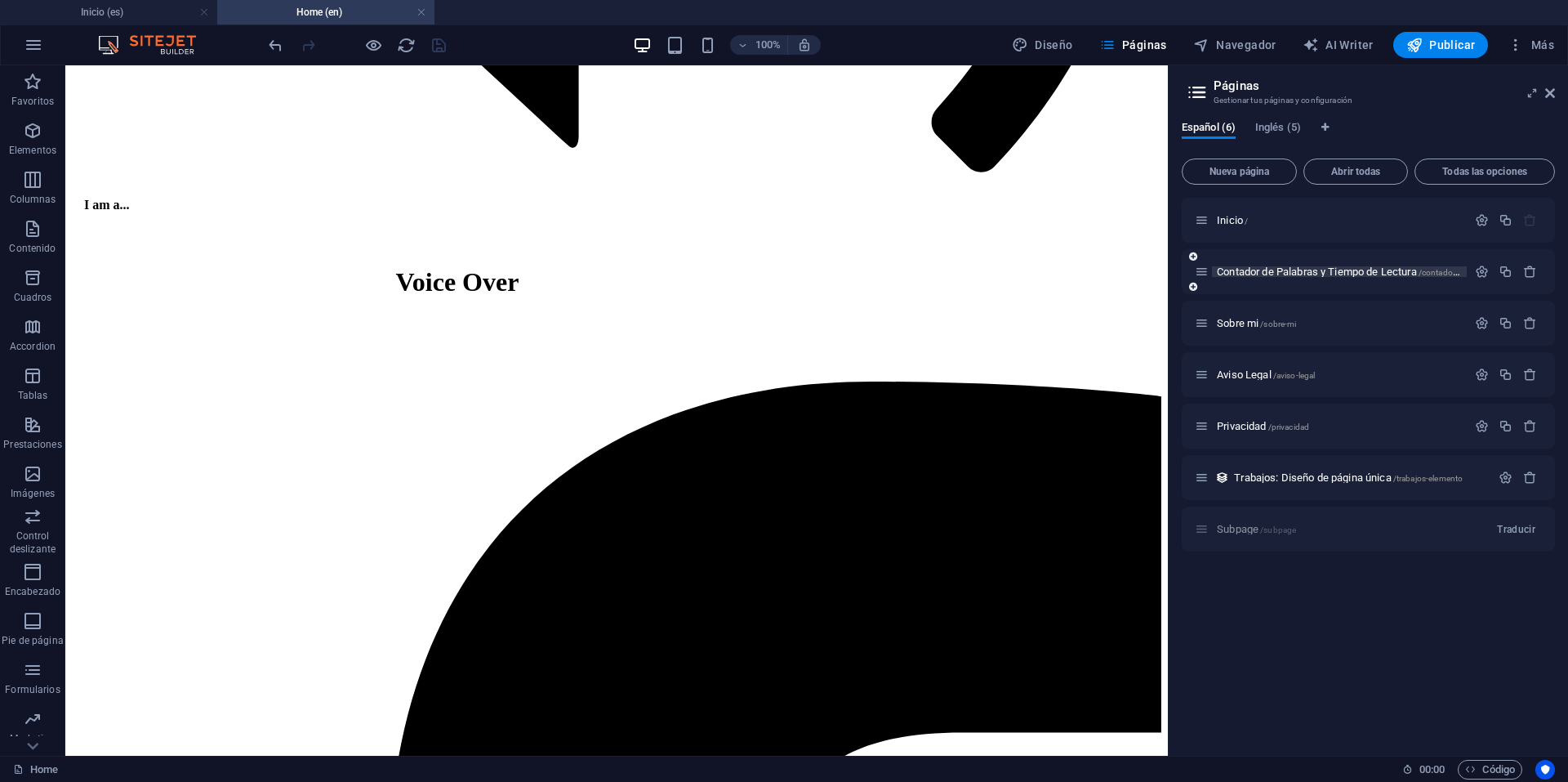 click on "Contador de Palabras y Tiempo de Lectura /contador-de-palabras-y-tiempo-de-lectura" at bounding box center [1396, 271] 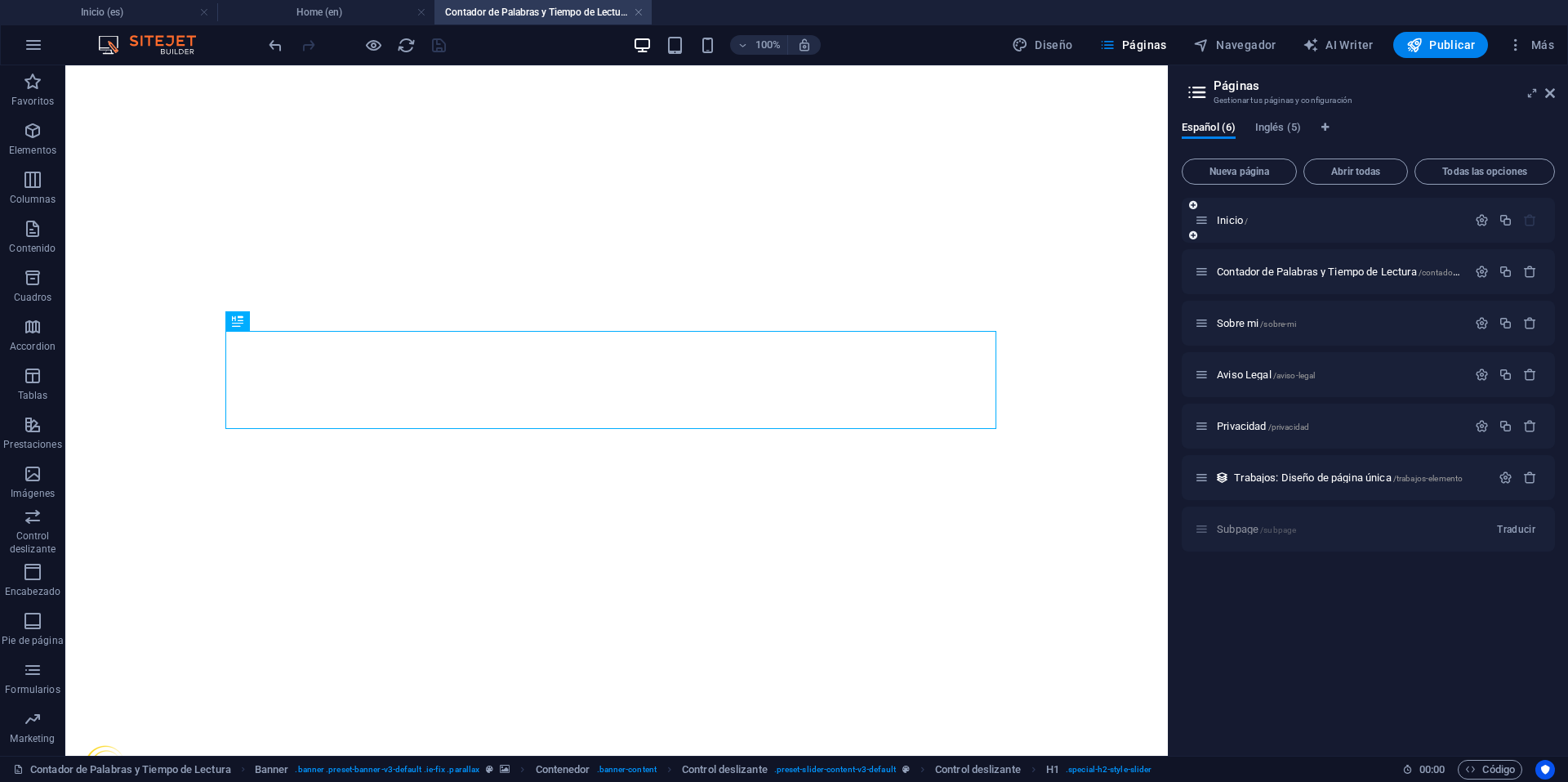scroll, scrollTop: 0, scrollLeft: 0, axis: both 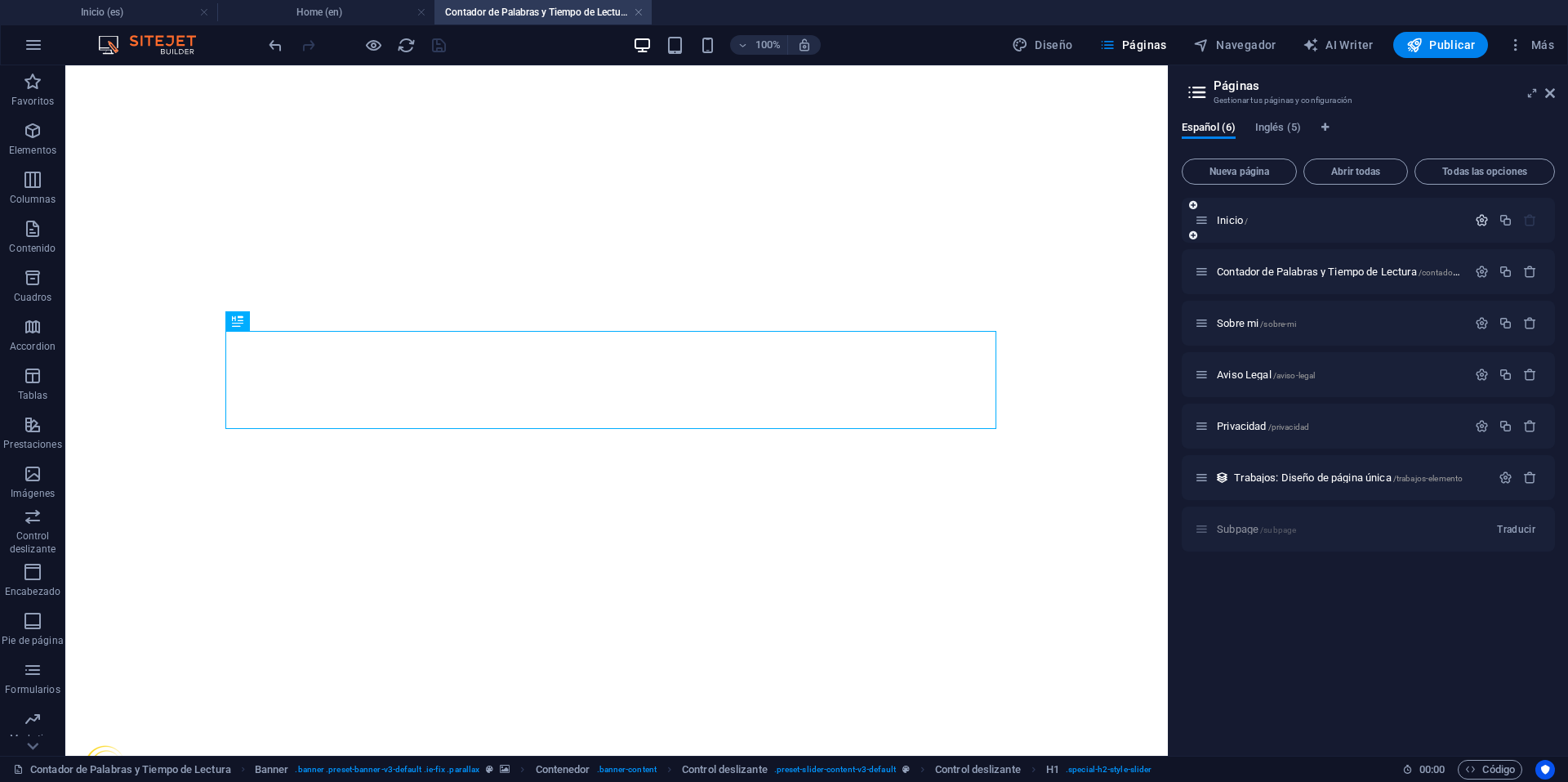 click at bounding box center (1481, 220) 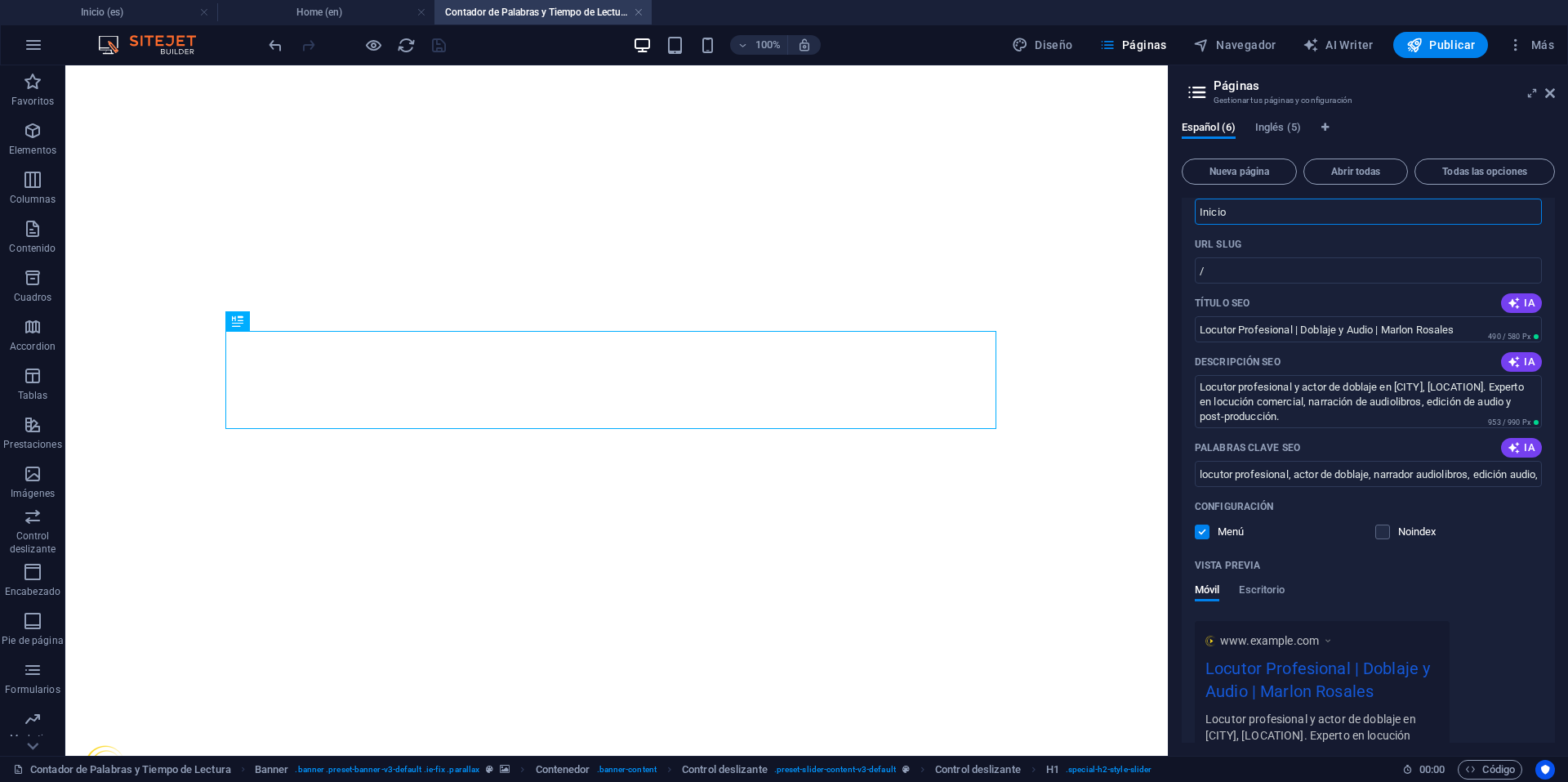 scroll, scrollTop: 0, scrollLeft: 0, axis: both 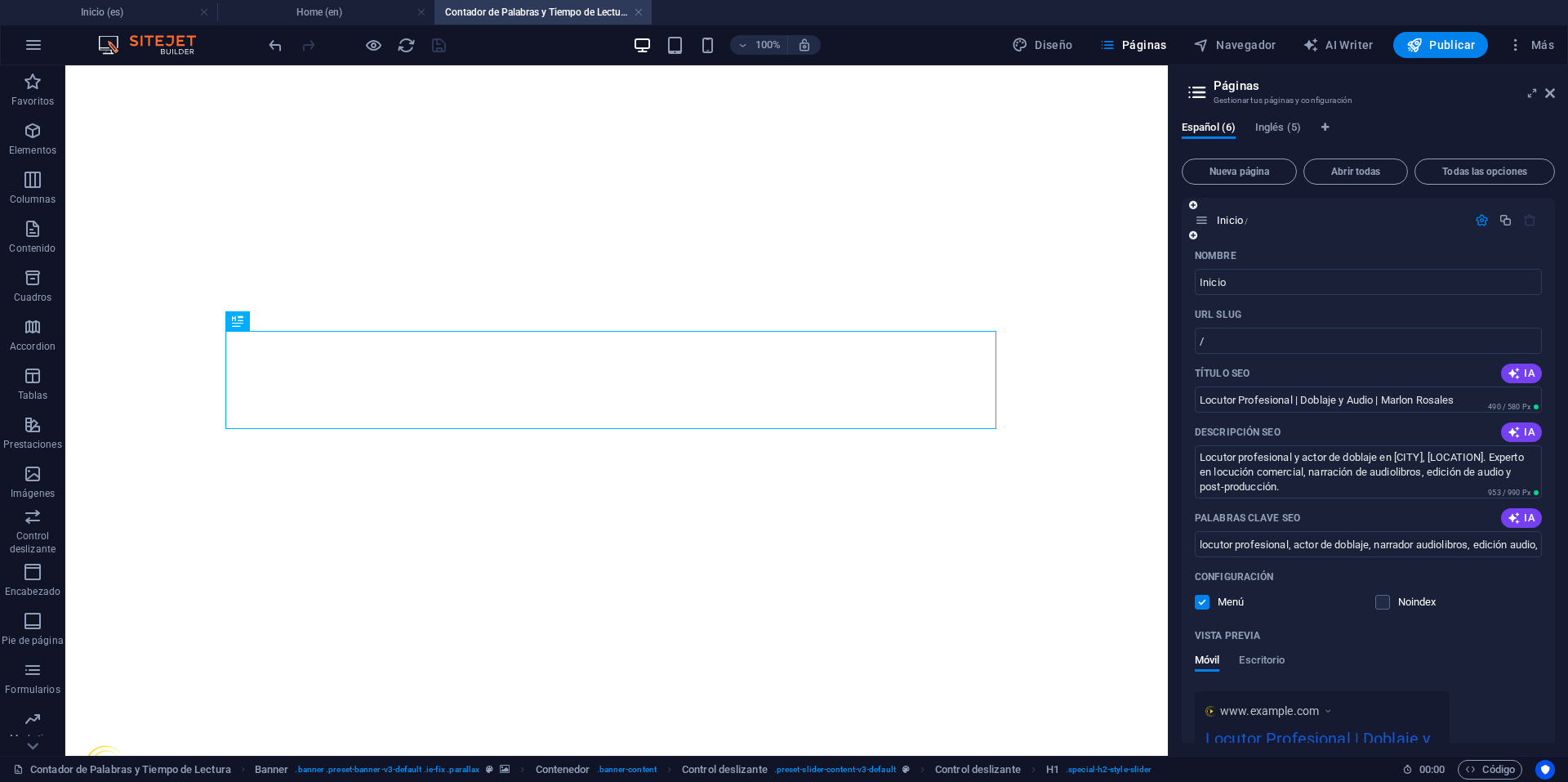 click at bounding box center (1481, 220) 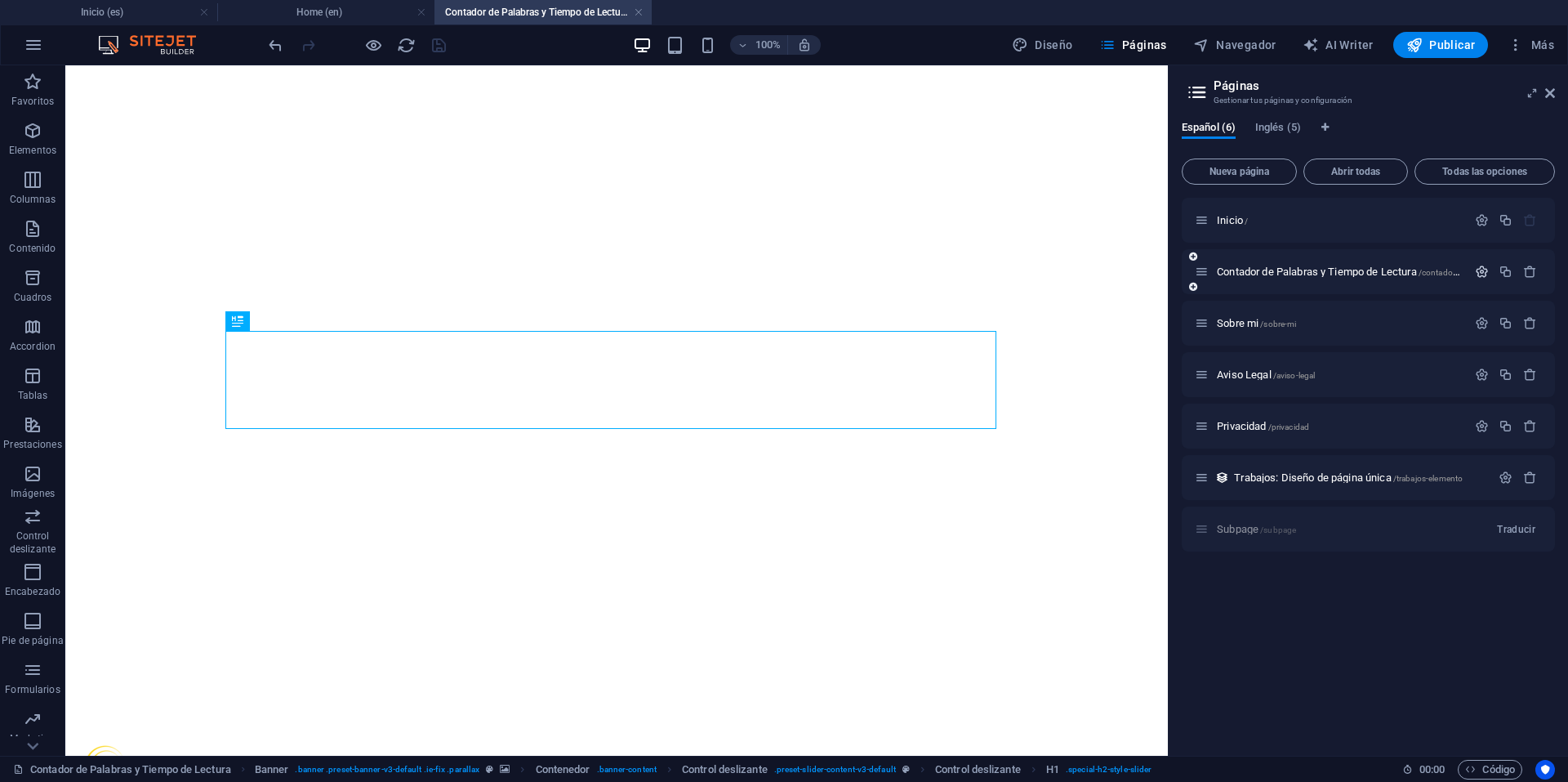 click at bounding box center [1481, 271] 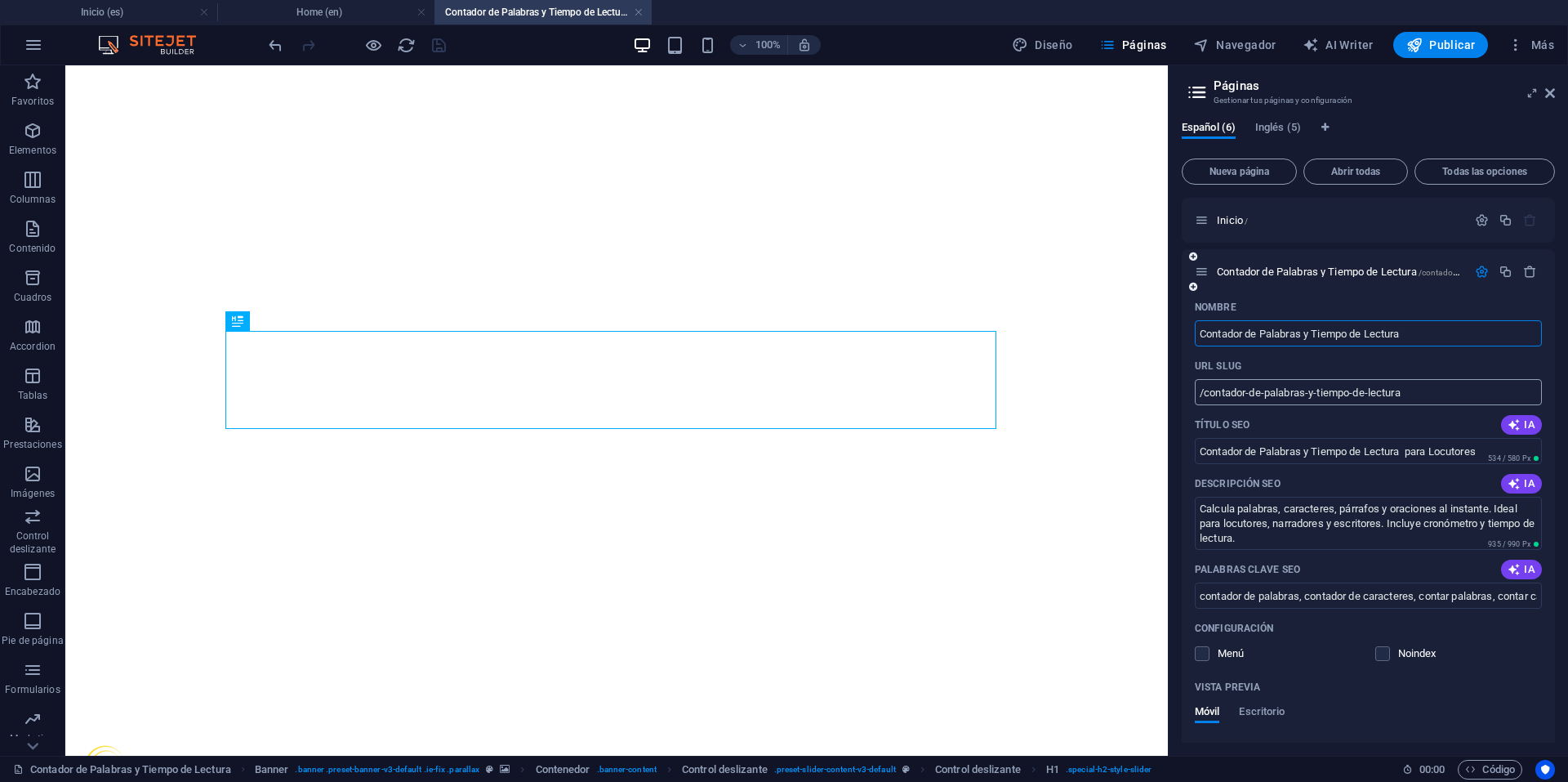 click on "/contador-de-palabras-y-tiempo-de-lectura" at bounding box center [1368, 392] 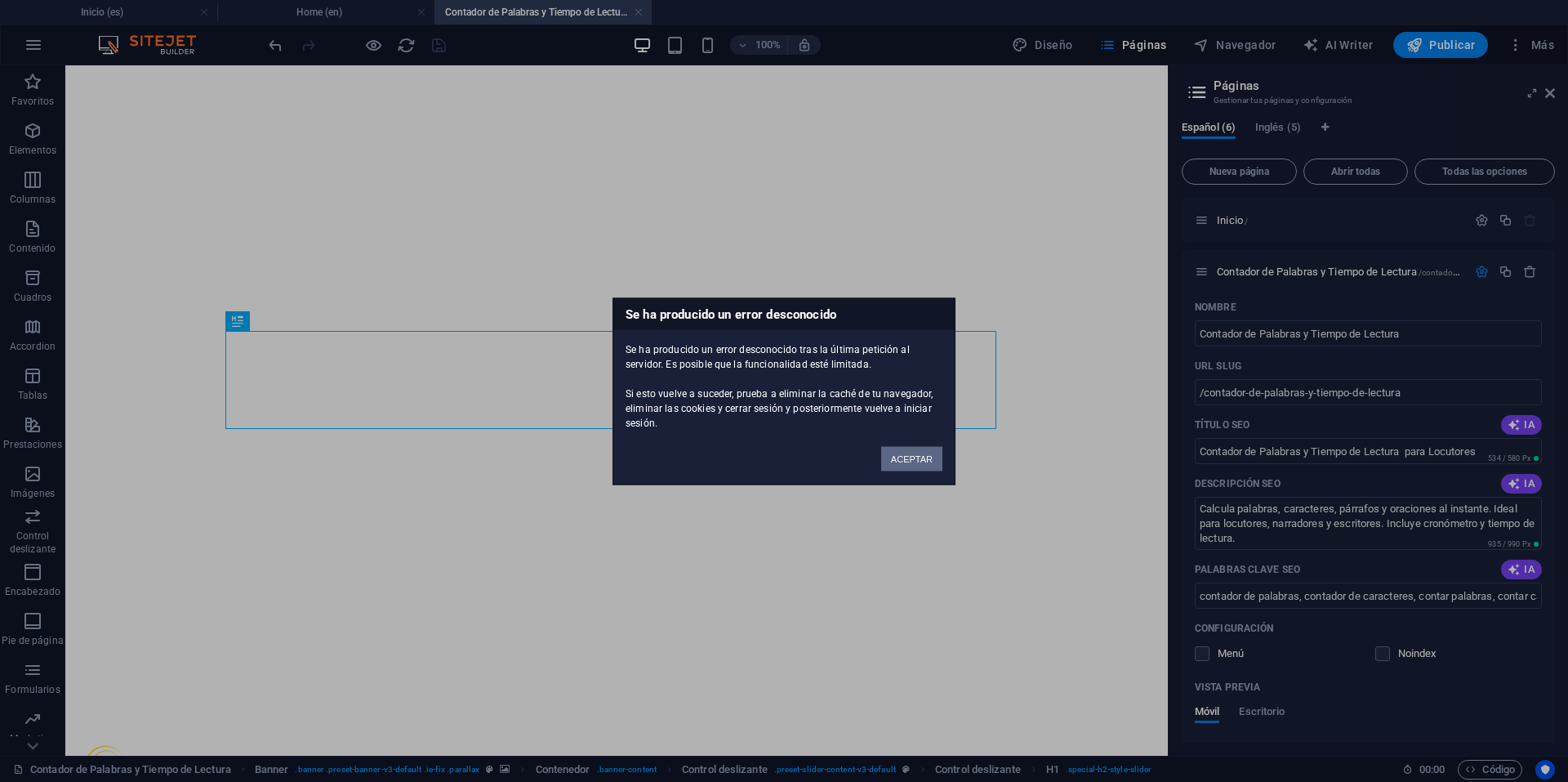 click on "ACEPTAR" at bounding box center [911, 458] 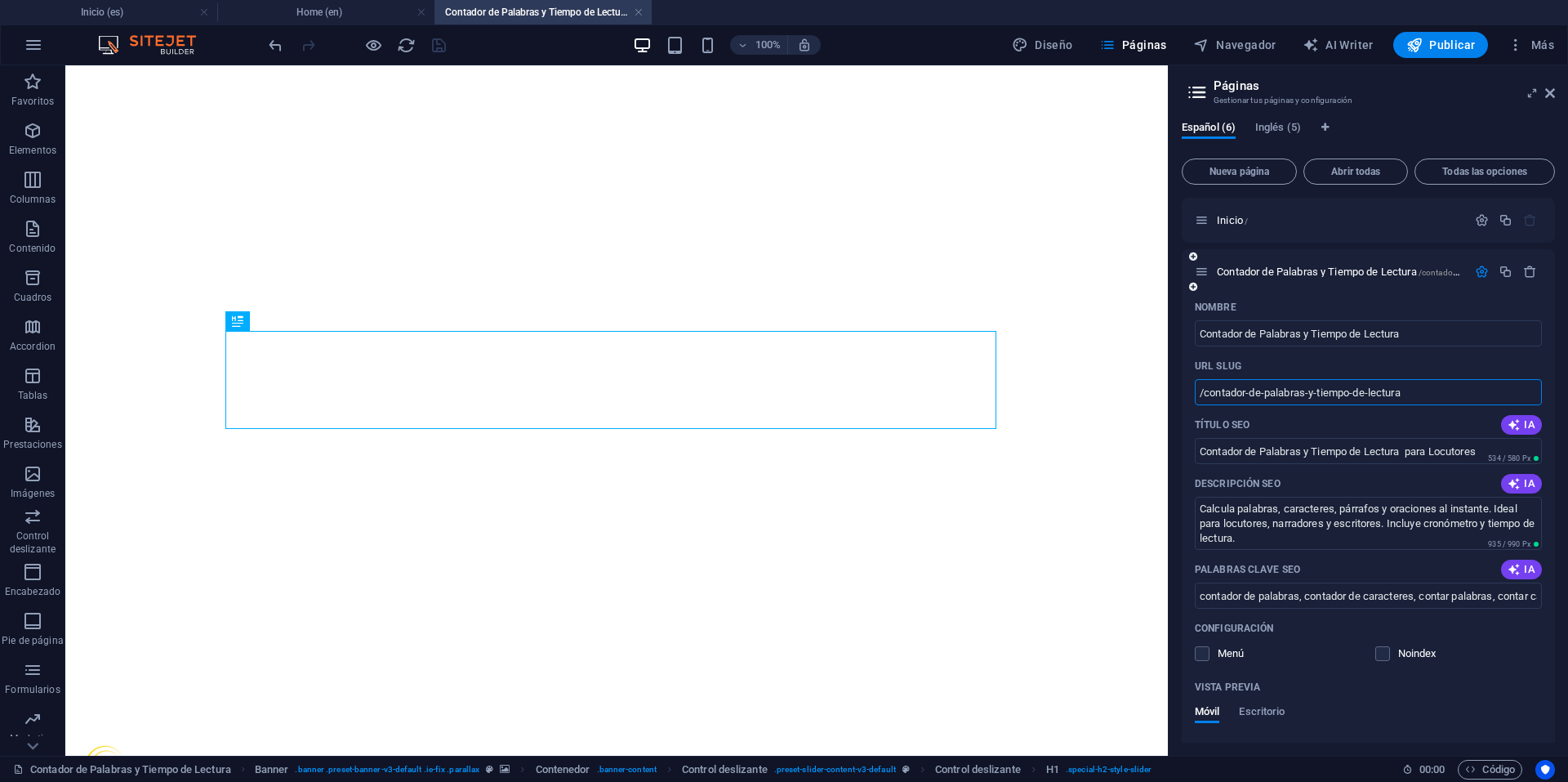 drag, startPoint x: 1205, startPoint y: 391, endPoint x: 1404, endPoint y: 390, distance: 199.00251 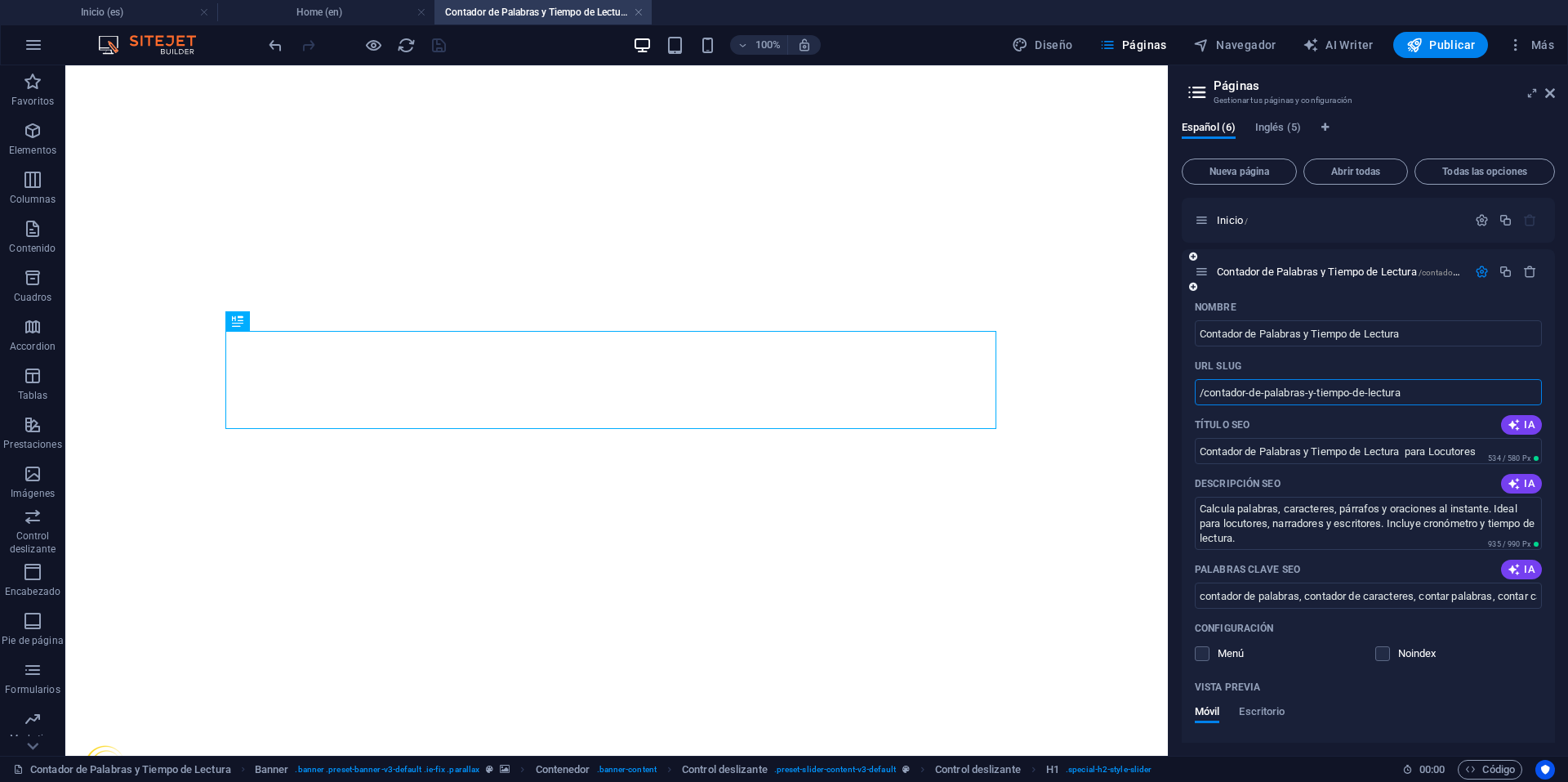 click on "/contador-de-palabras-y-tiempo-de-lectura" at bounding box center (1368, 392) 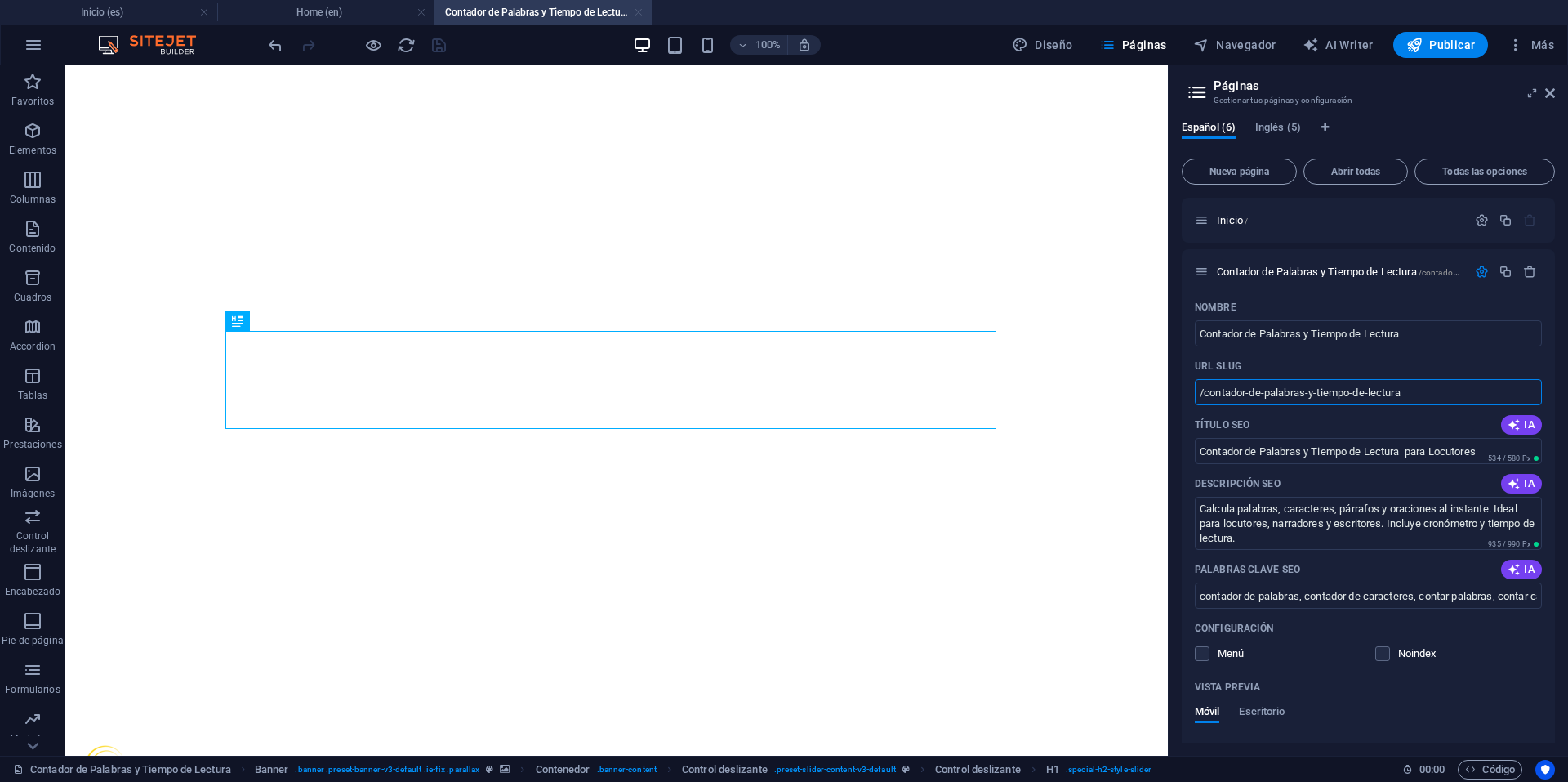 click at bounding box center (639, 12) 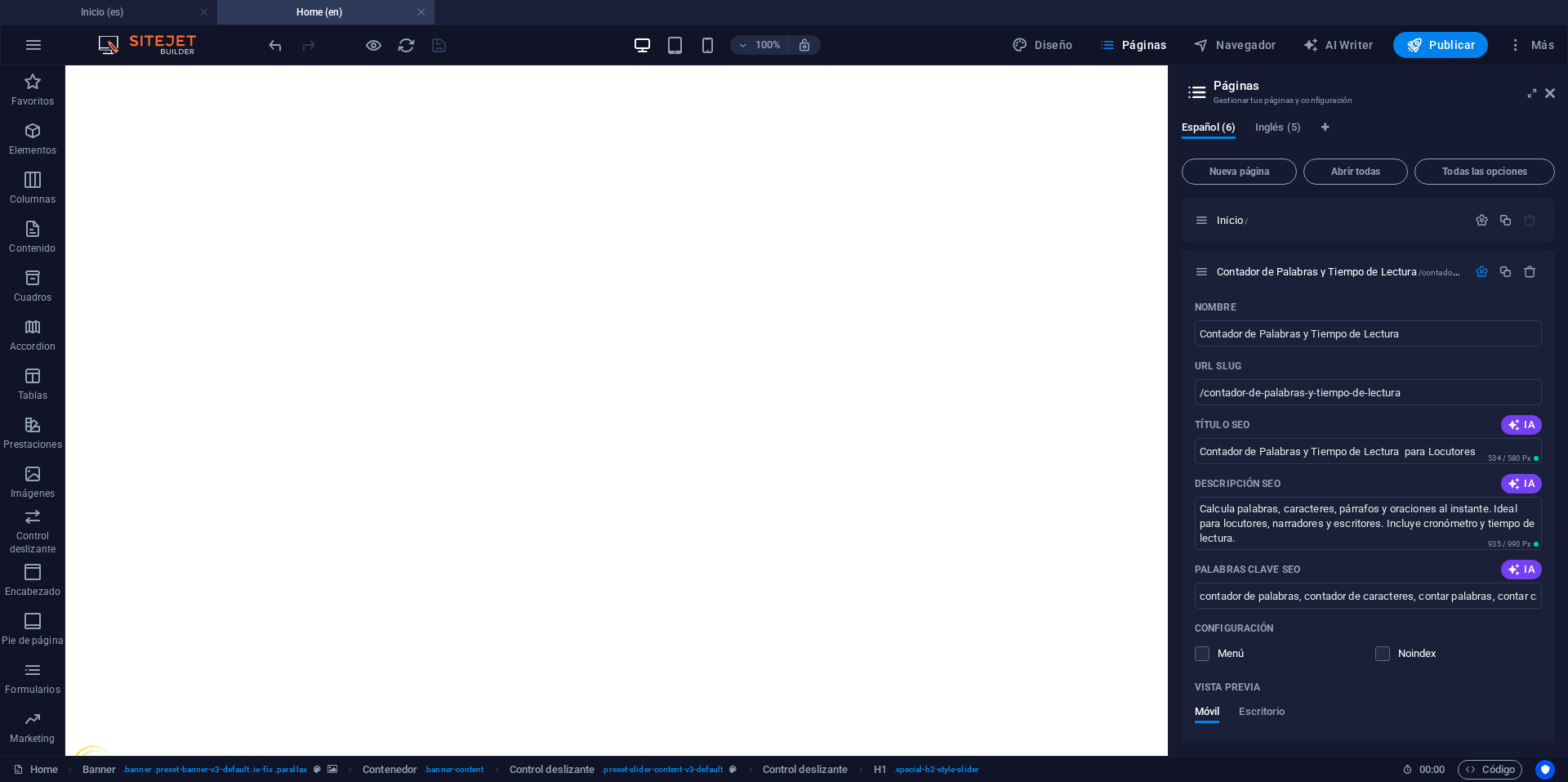 scroll, scrollTop: 2674, scrollLeft: 0, axis: vertical 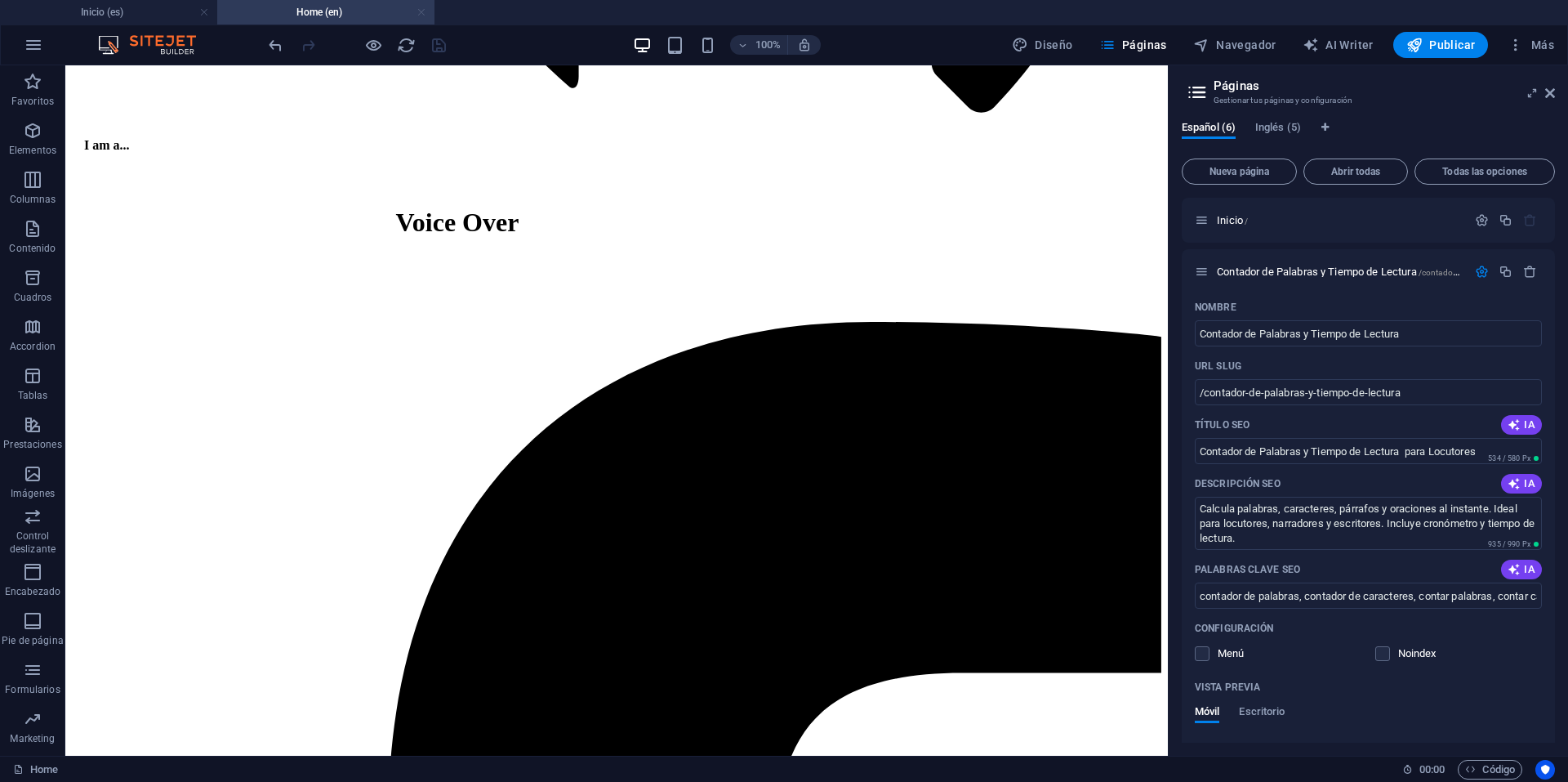 click at bounding box center [421, 12] 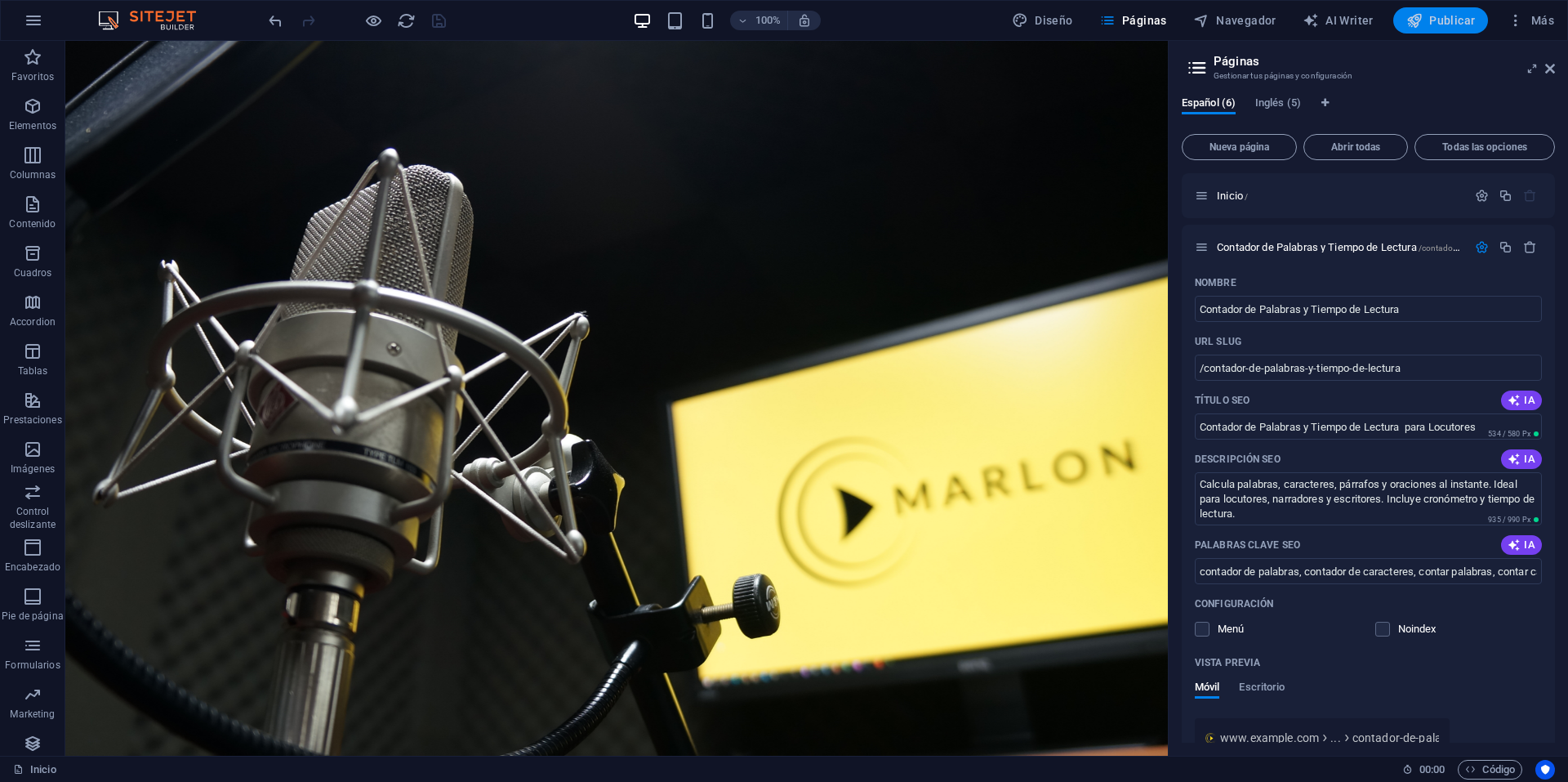 click on "Publicar" at bounding box center (1441, 20) 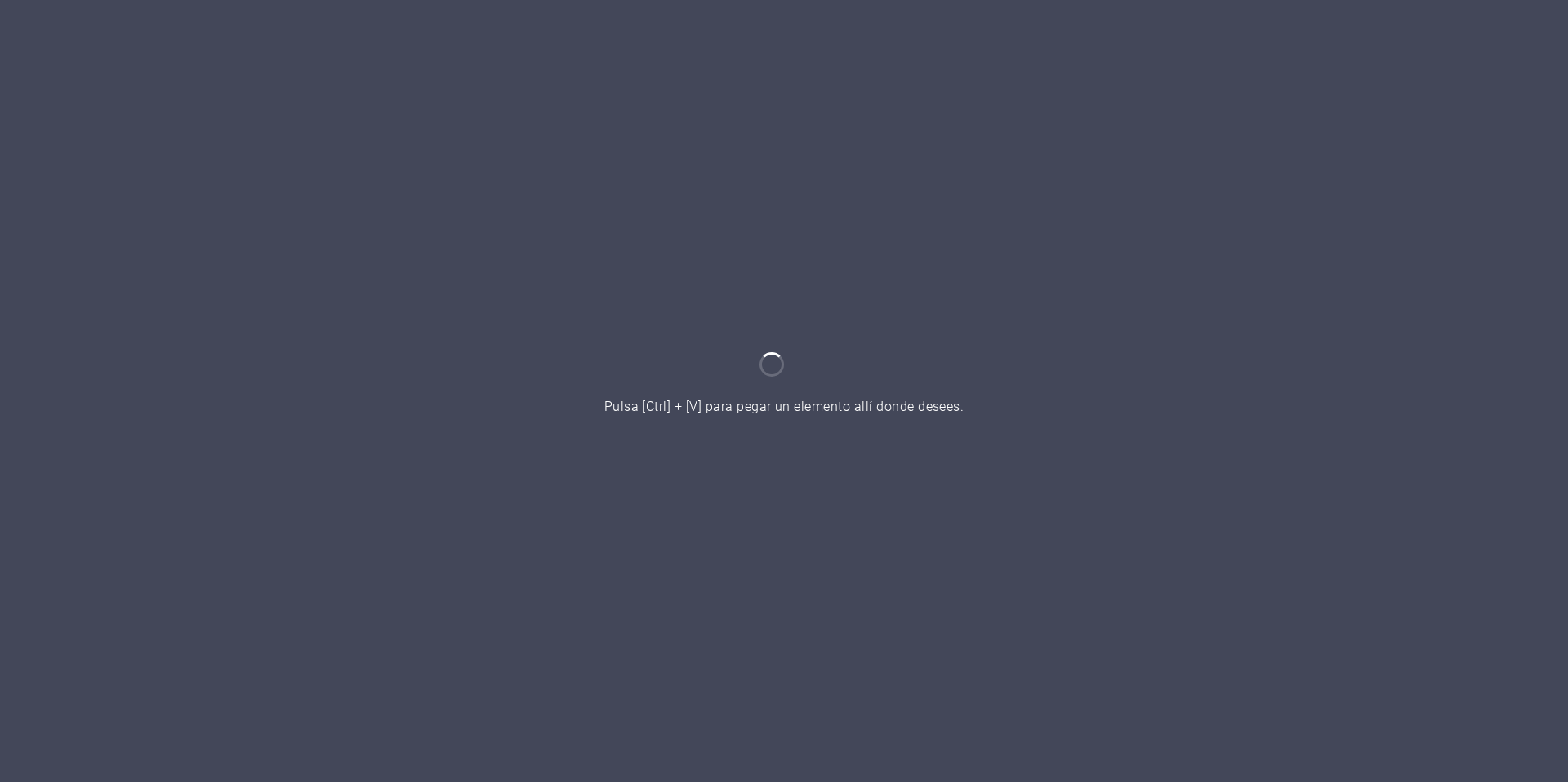 scroll, scrollTop: 0, scrollLeft: 0, axis: both 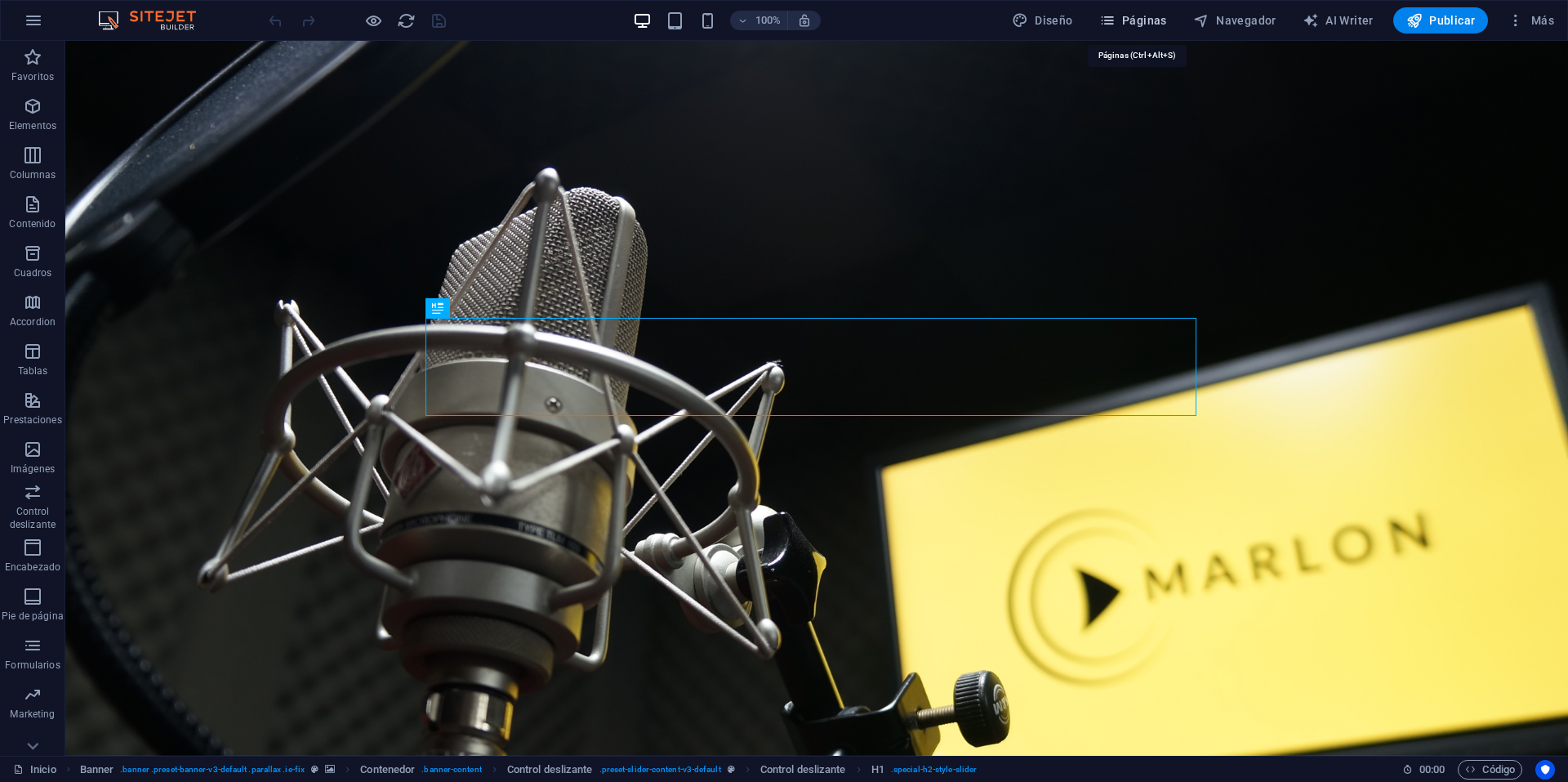 click on "Páginas" at bounding box center [1133, 20] 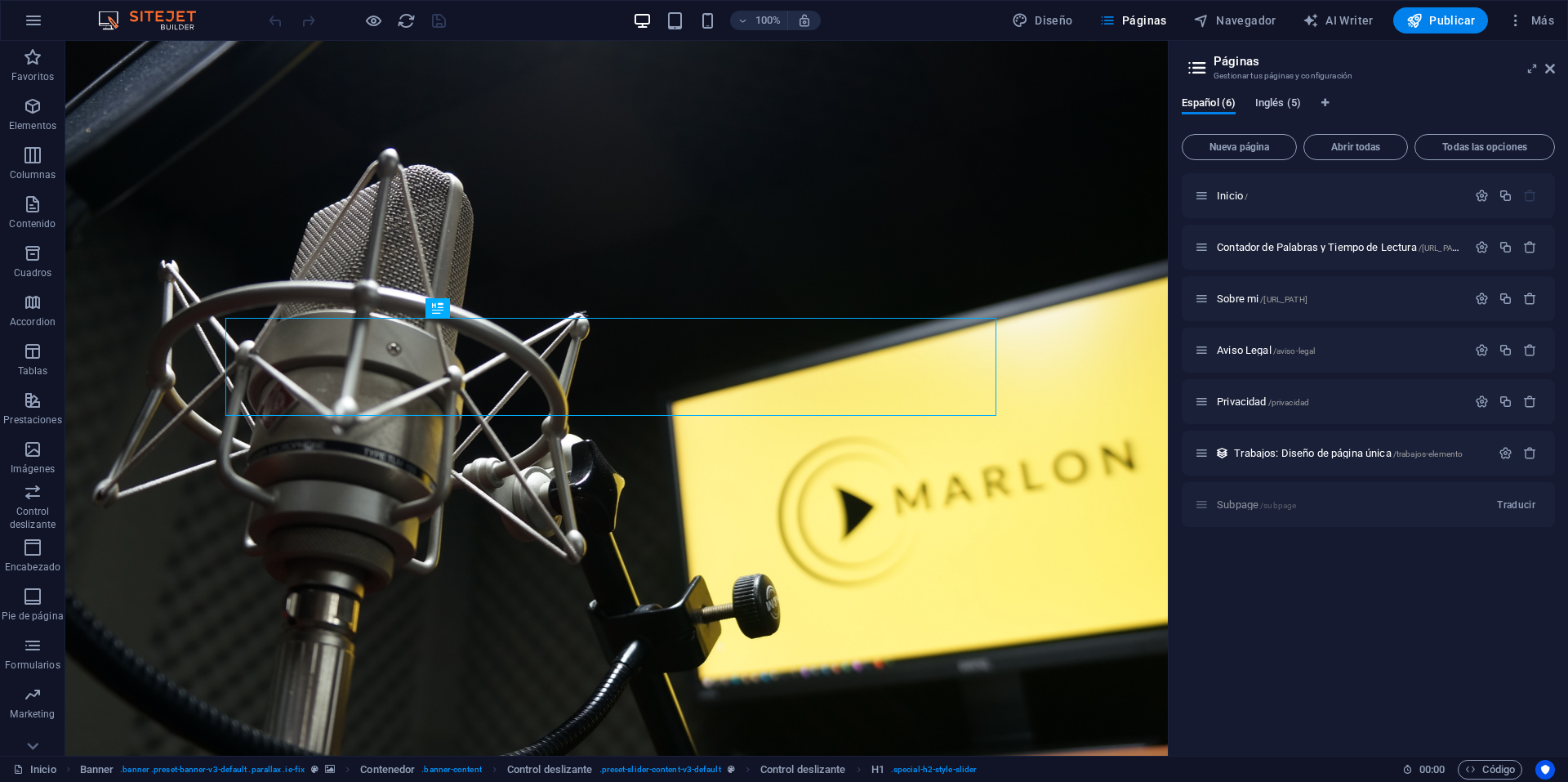 click on "Inglés (5)" at bounding box center [1278, 105] 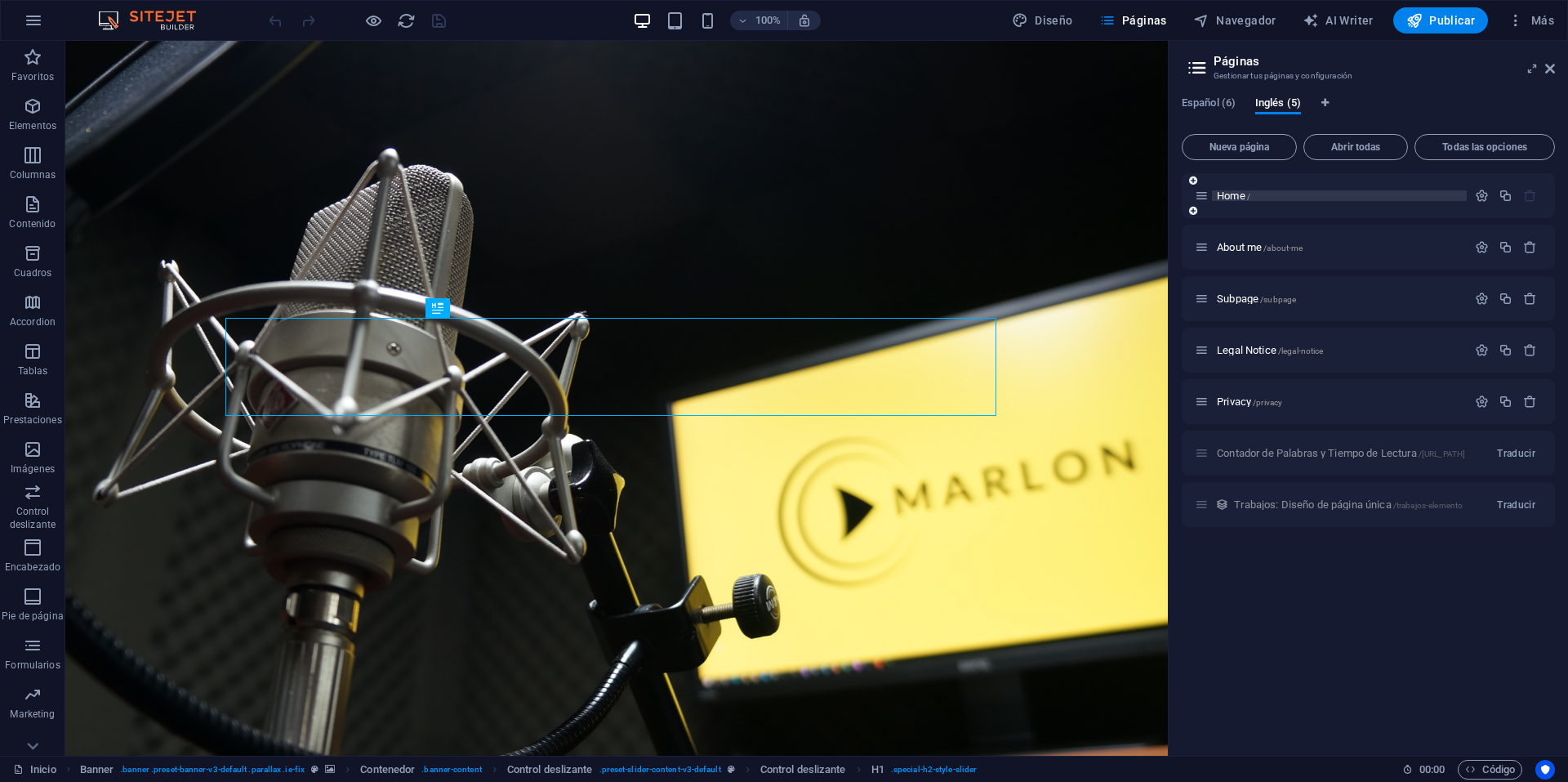 click on "Home /" at bounding box center [1233, 195] 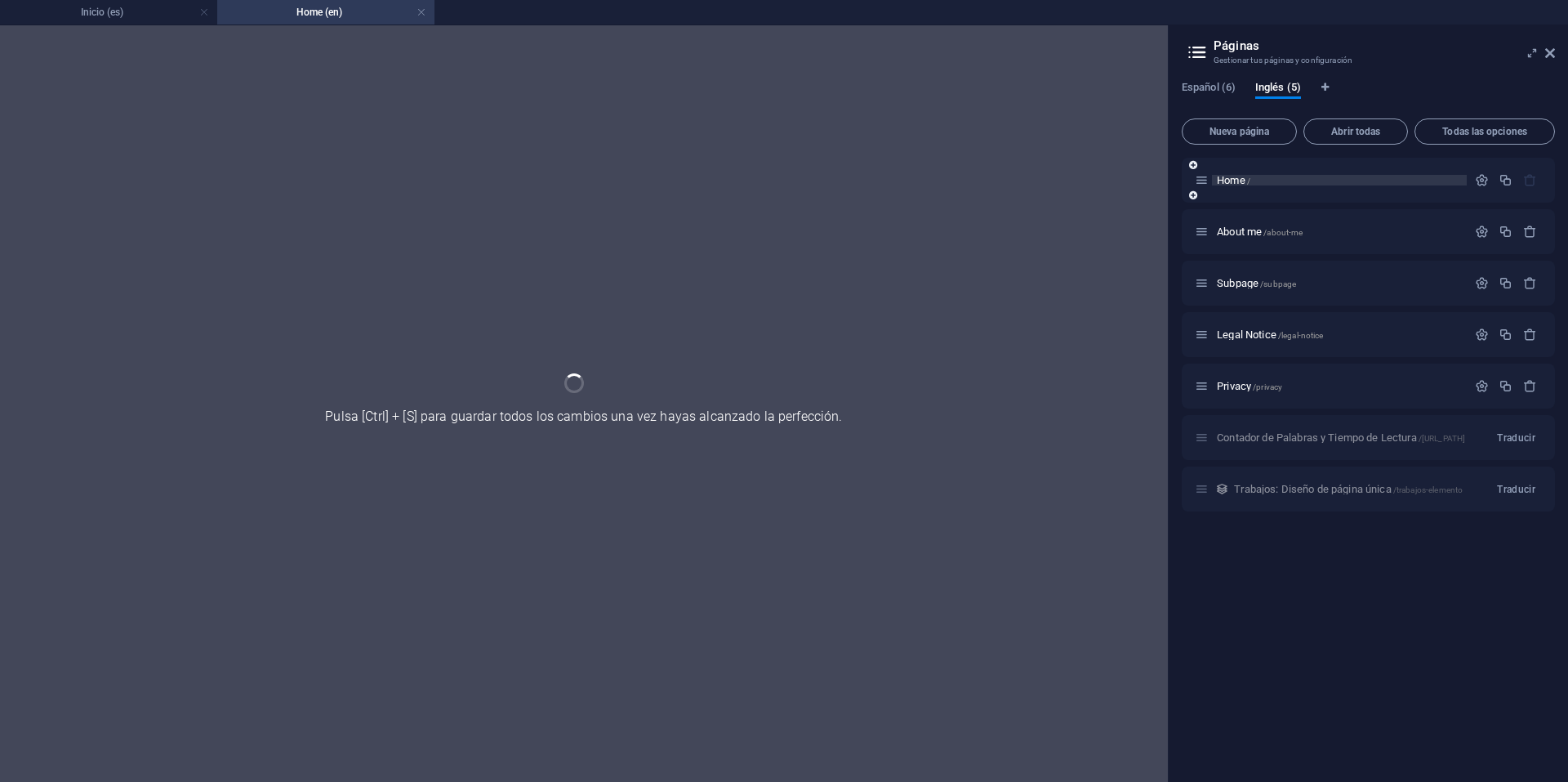click on "Home /" at bounding box center [1368, 180] 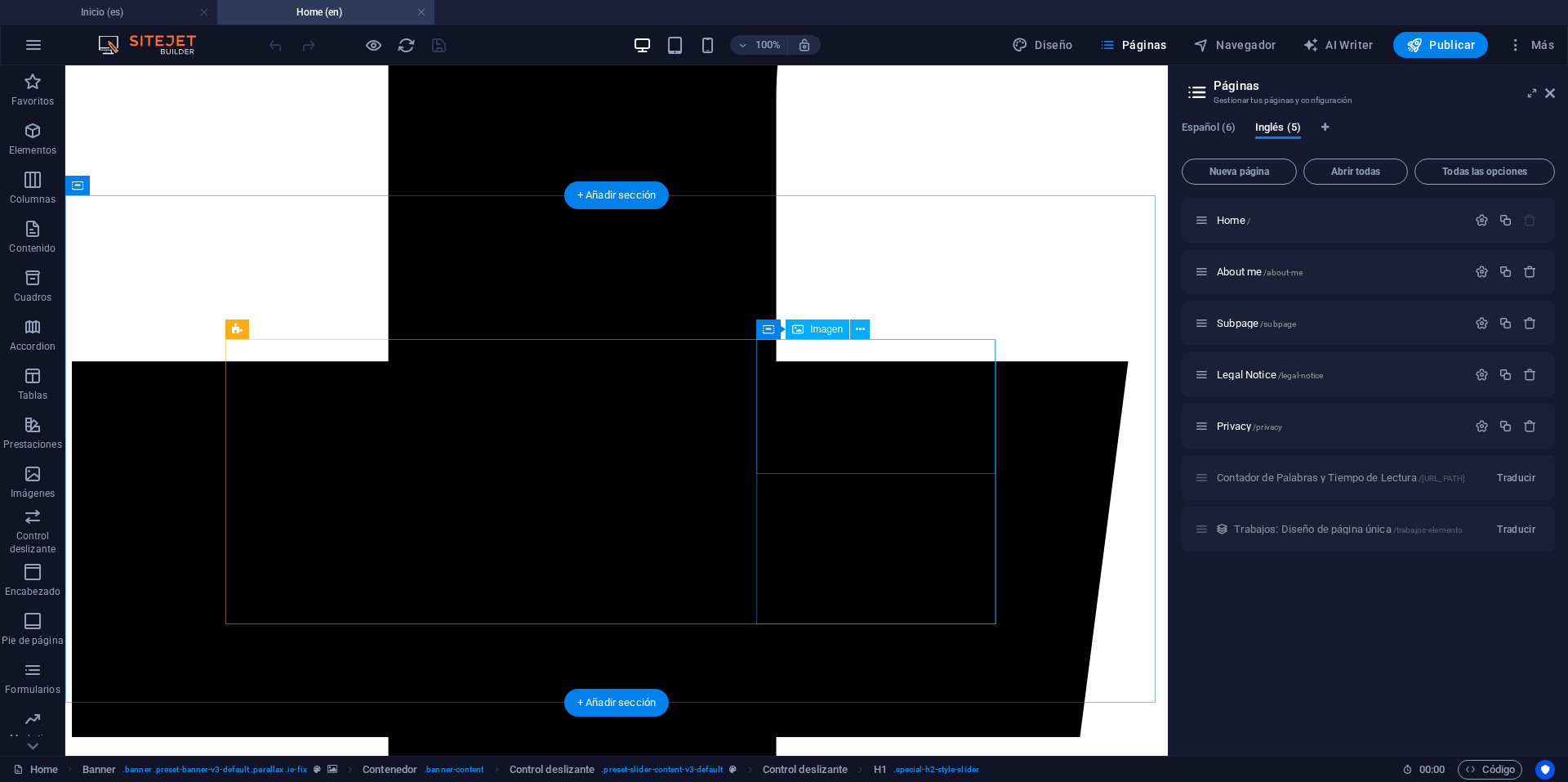 scroll, scrollTop: 3514, scrollLeft: 0, axis: vertical 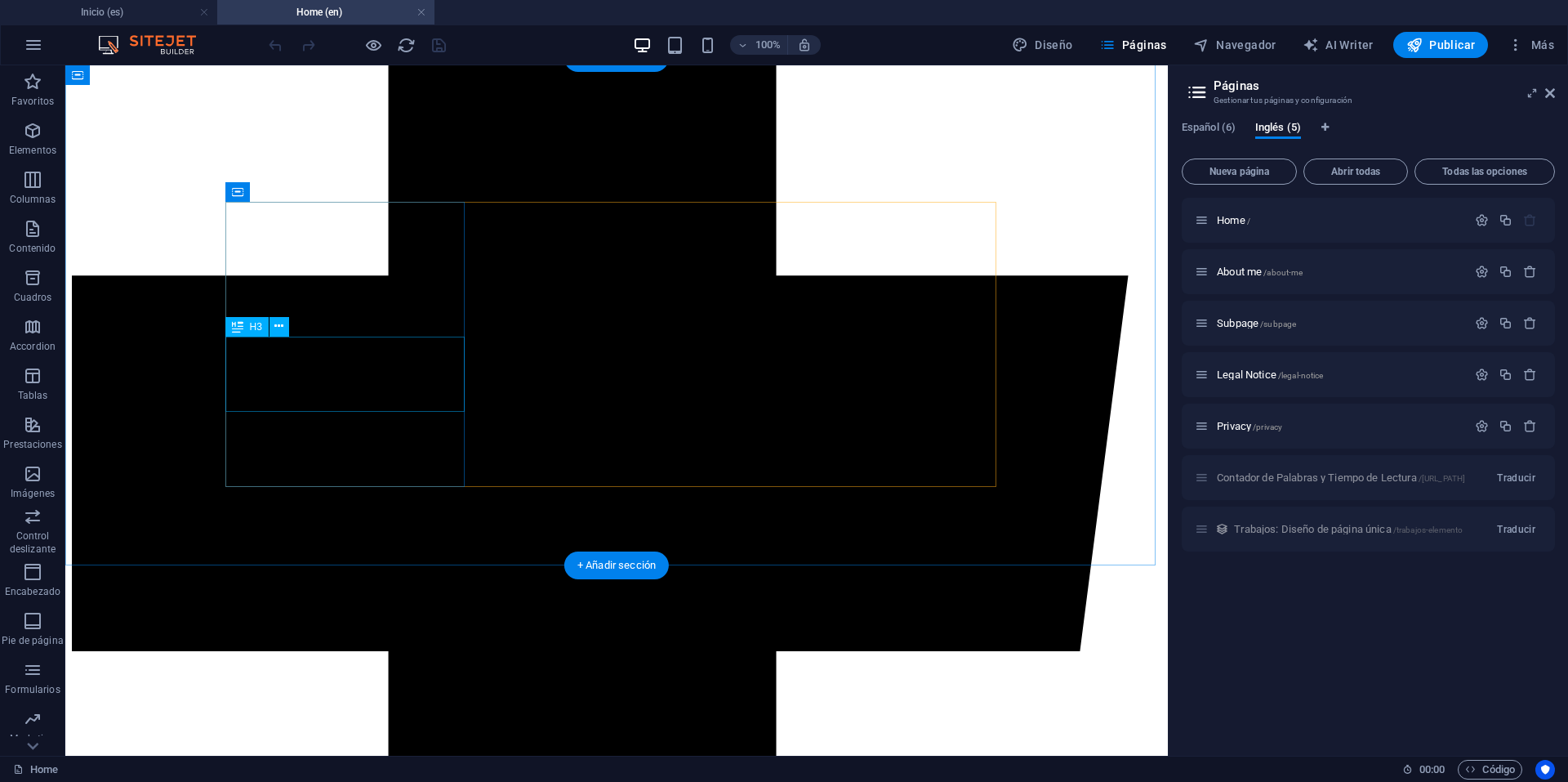 click on "Professional Web Teleprompter" at bounding box center (617, 21840) 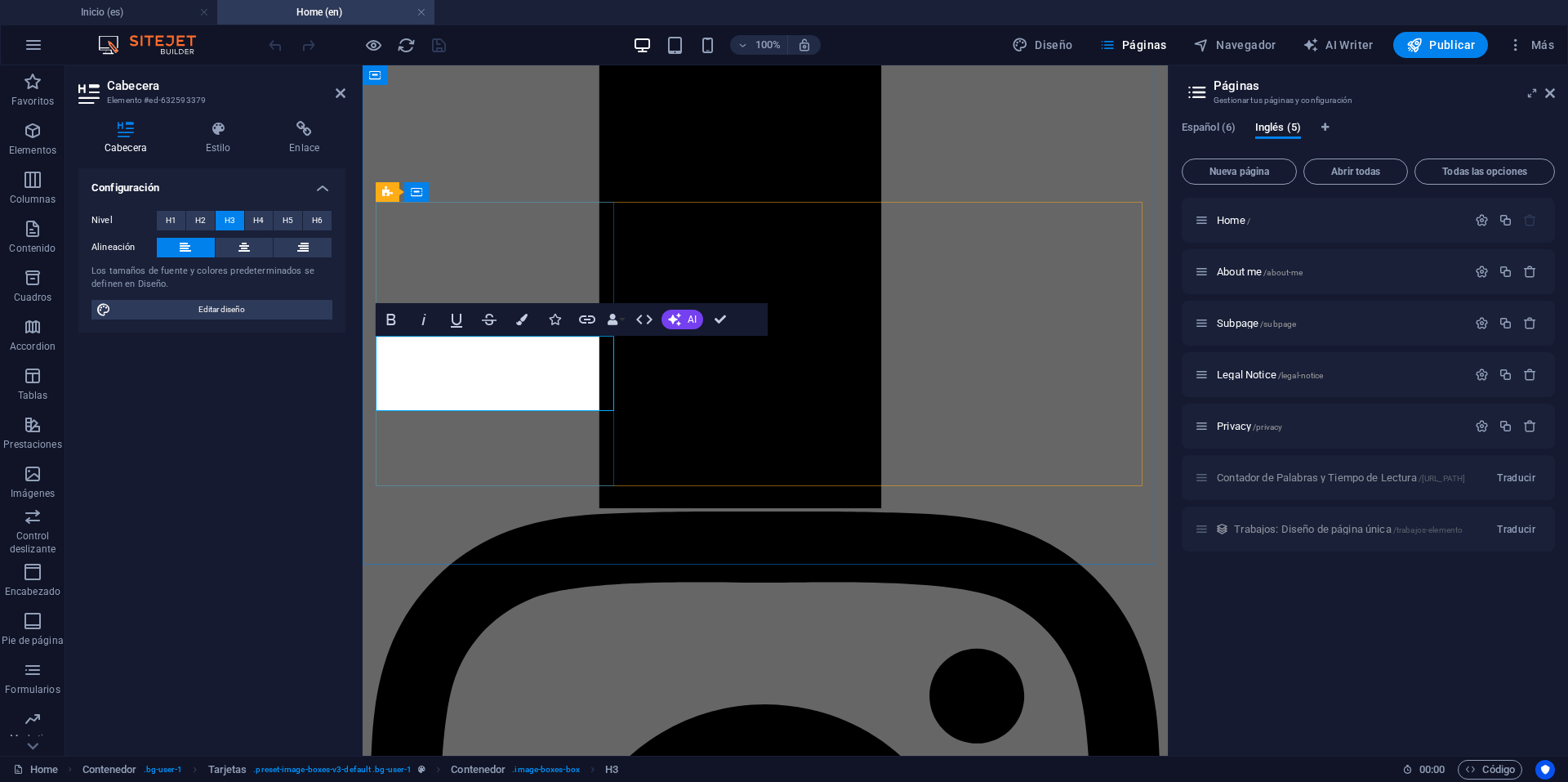 click on "Professional Web Teleprompter" at bounding box center (765, 16876) 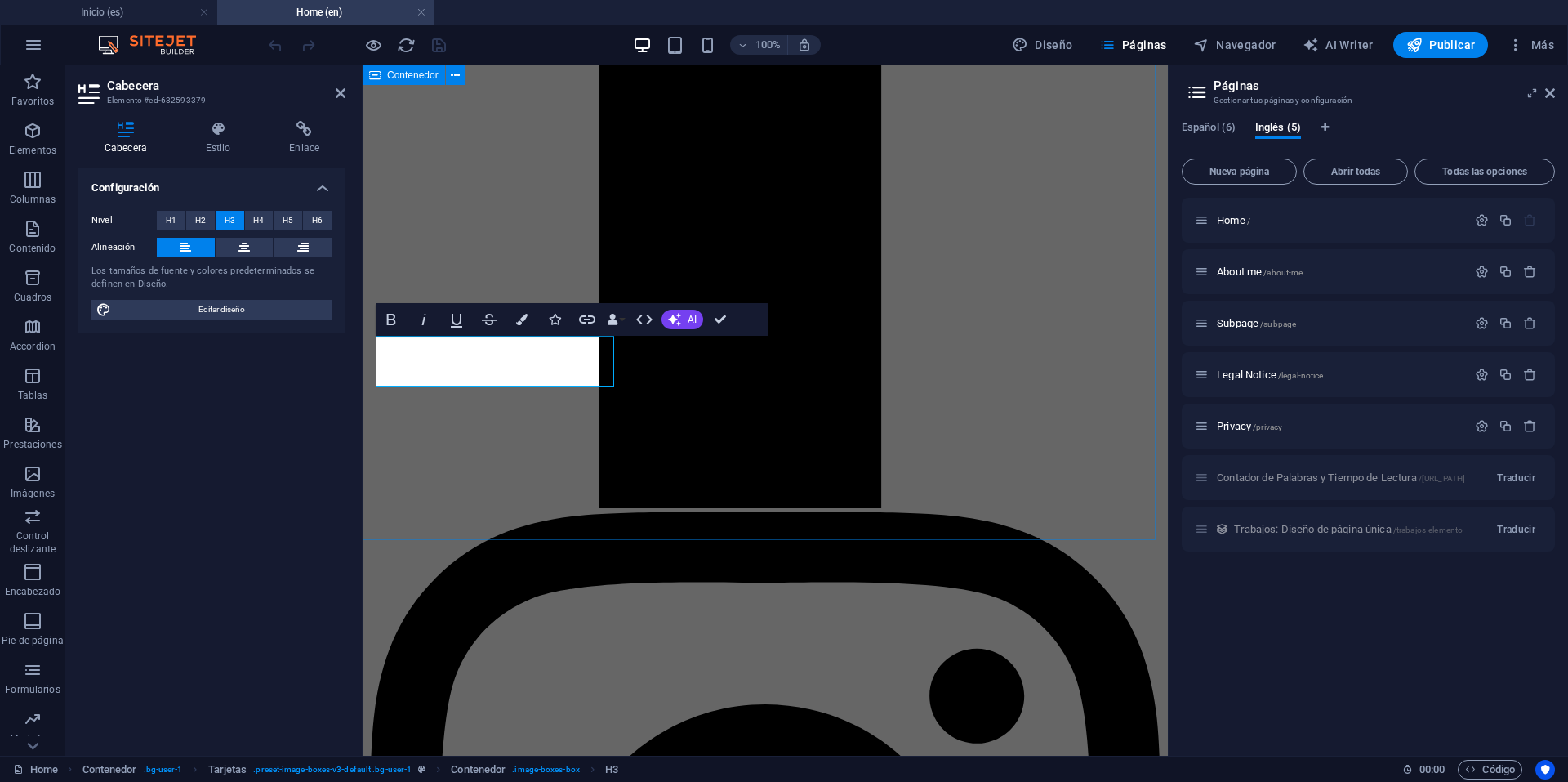click on "Resources Teleprompter Start Word Counter Enter Voice Over Rates View" at bounding box center [765, 17162] 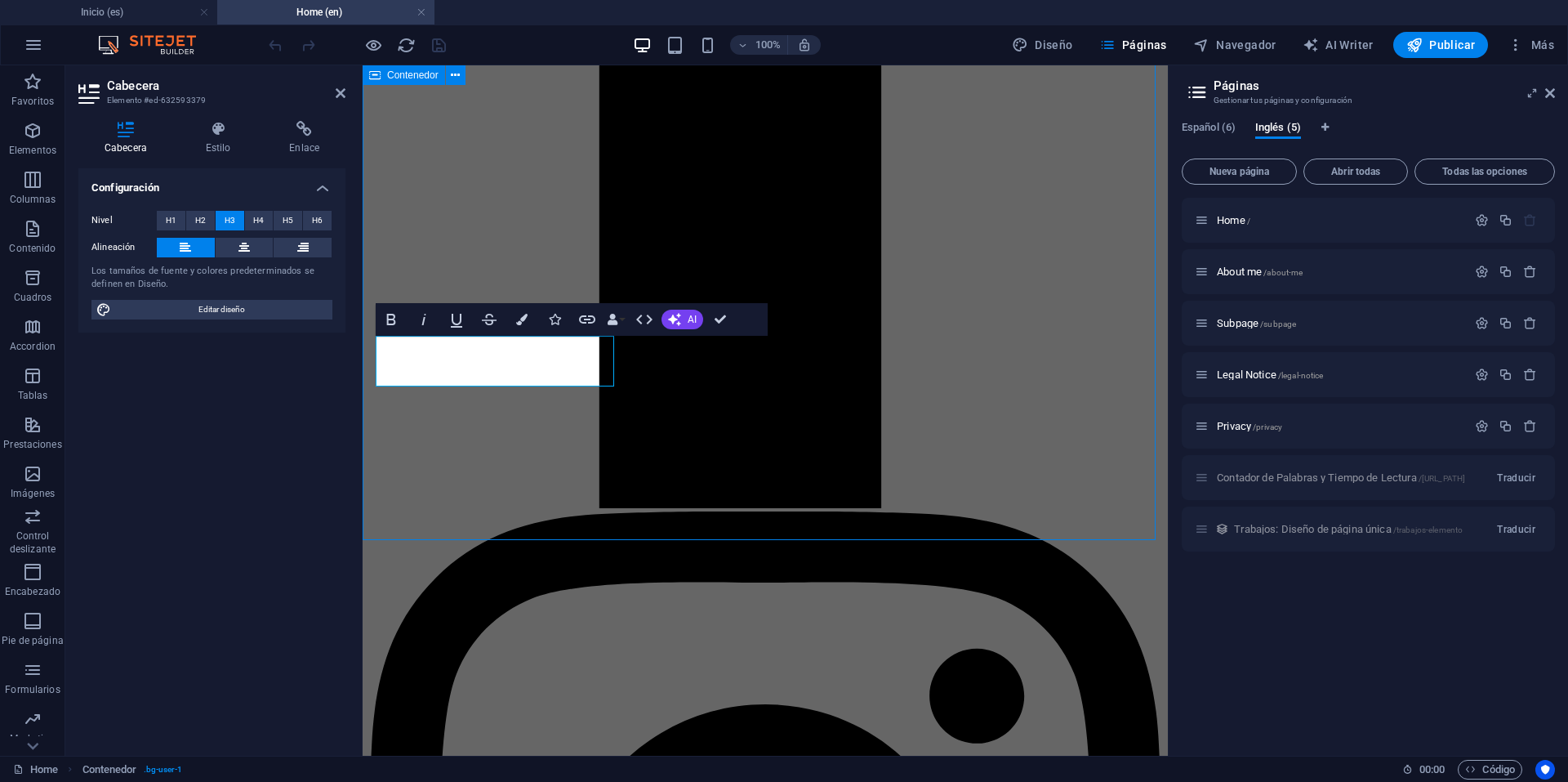 scroll, scrollTop: 3515, scrollLeft: 0, axis: vertical 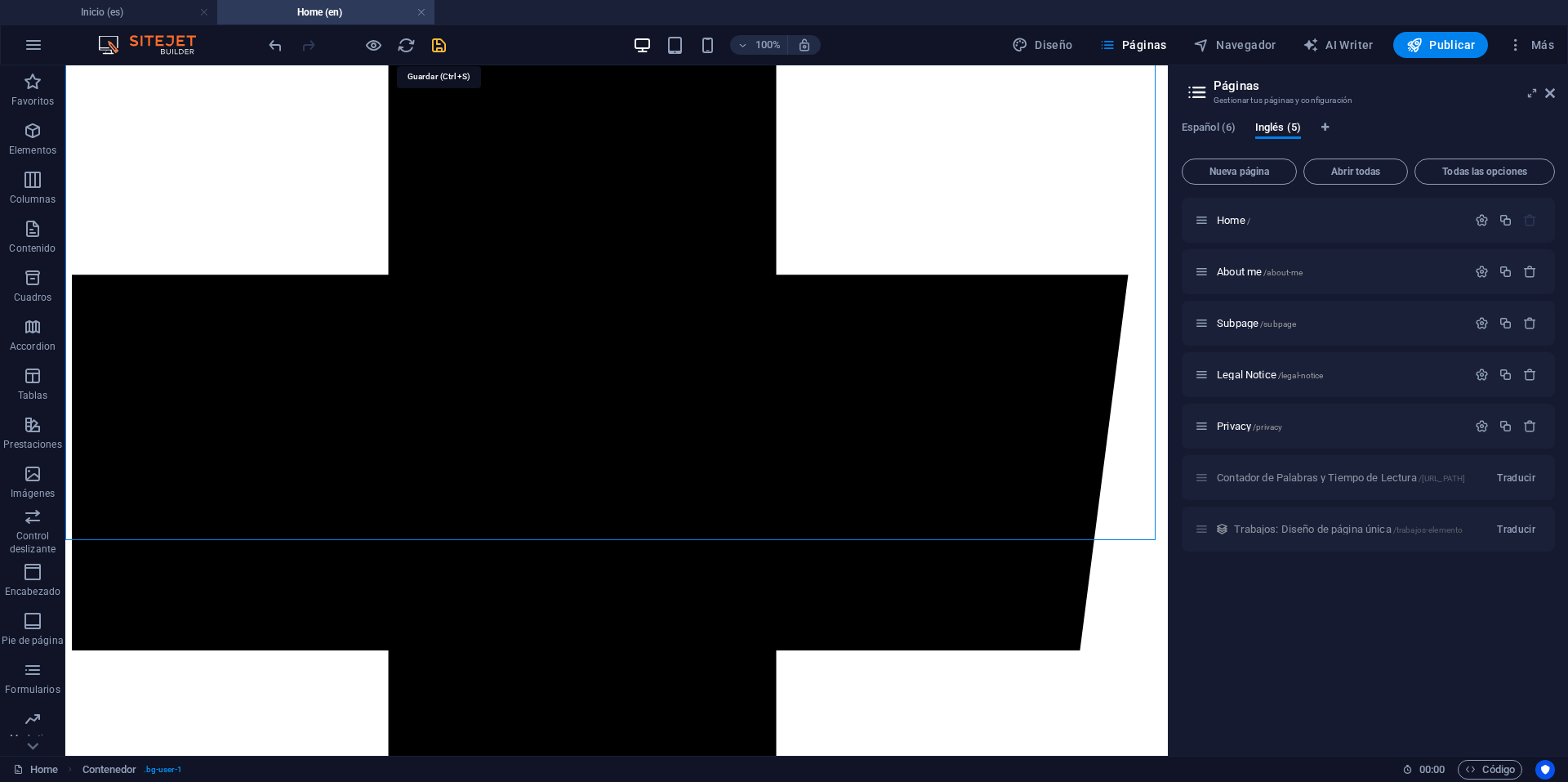 click at bounding box center (439, 45) 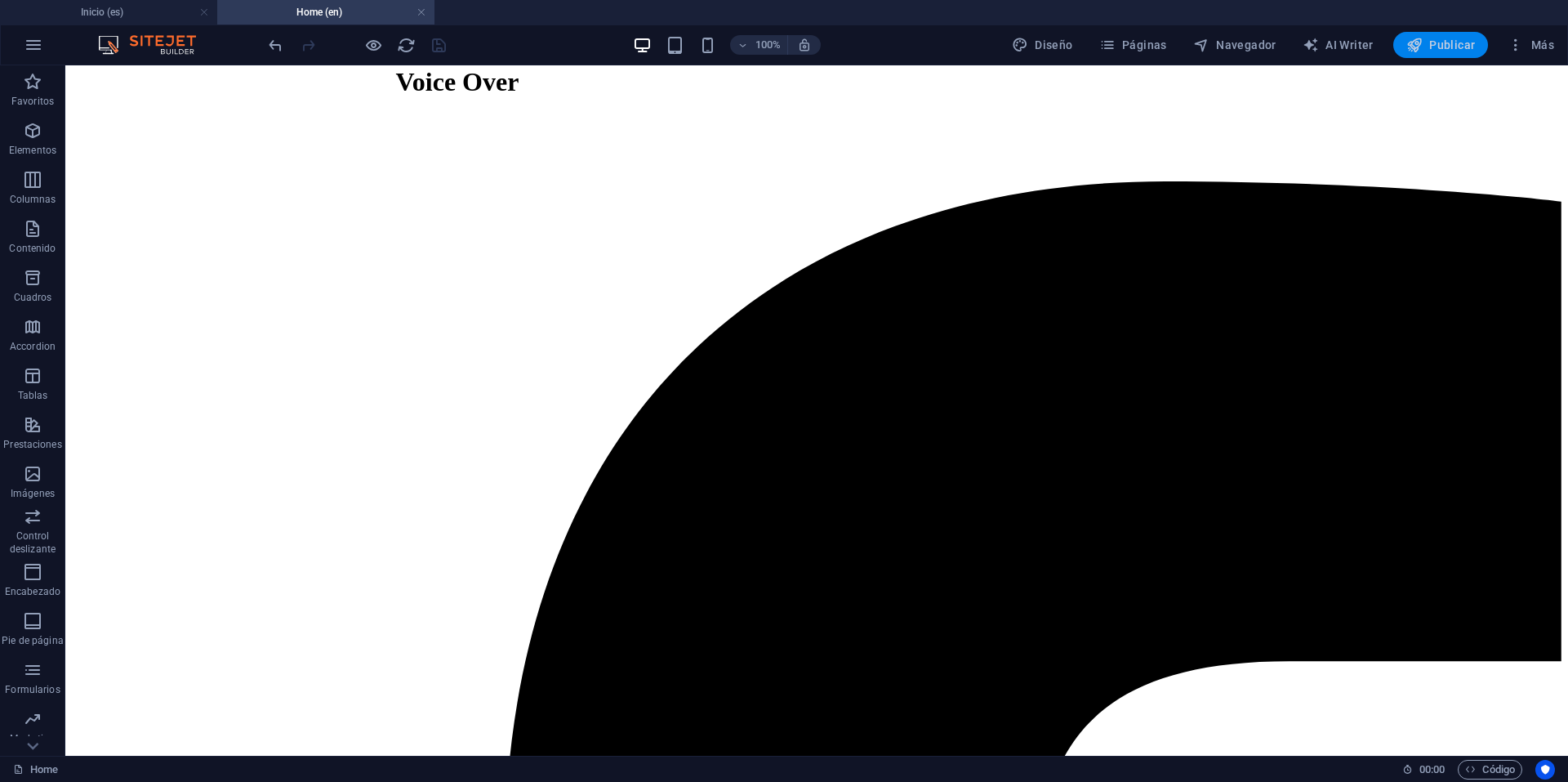 click on "Publicar" at bounding box center (1441, 45) 